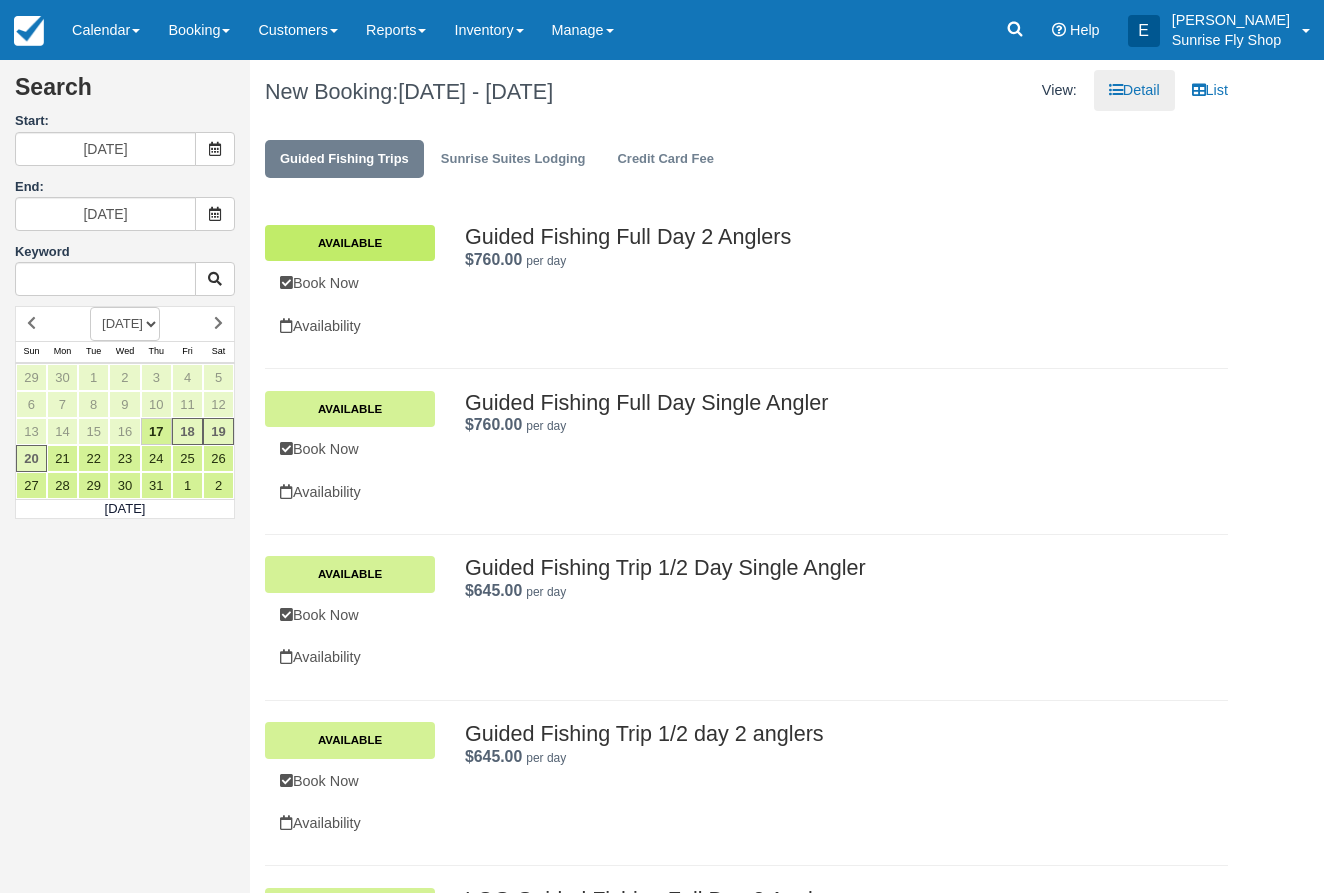 scroll, scrollTop: 0, scrollLeft: 0, axis: both 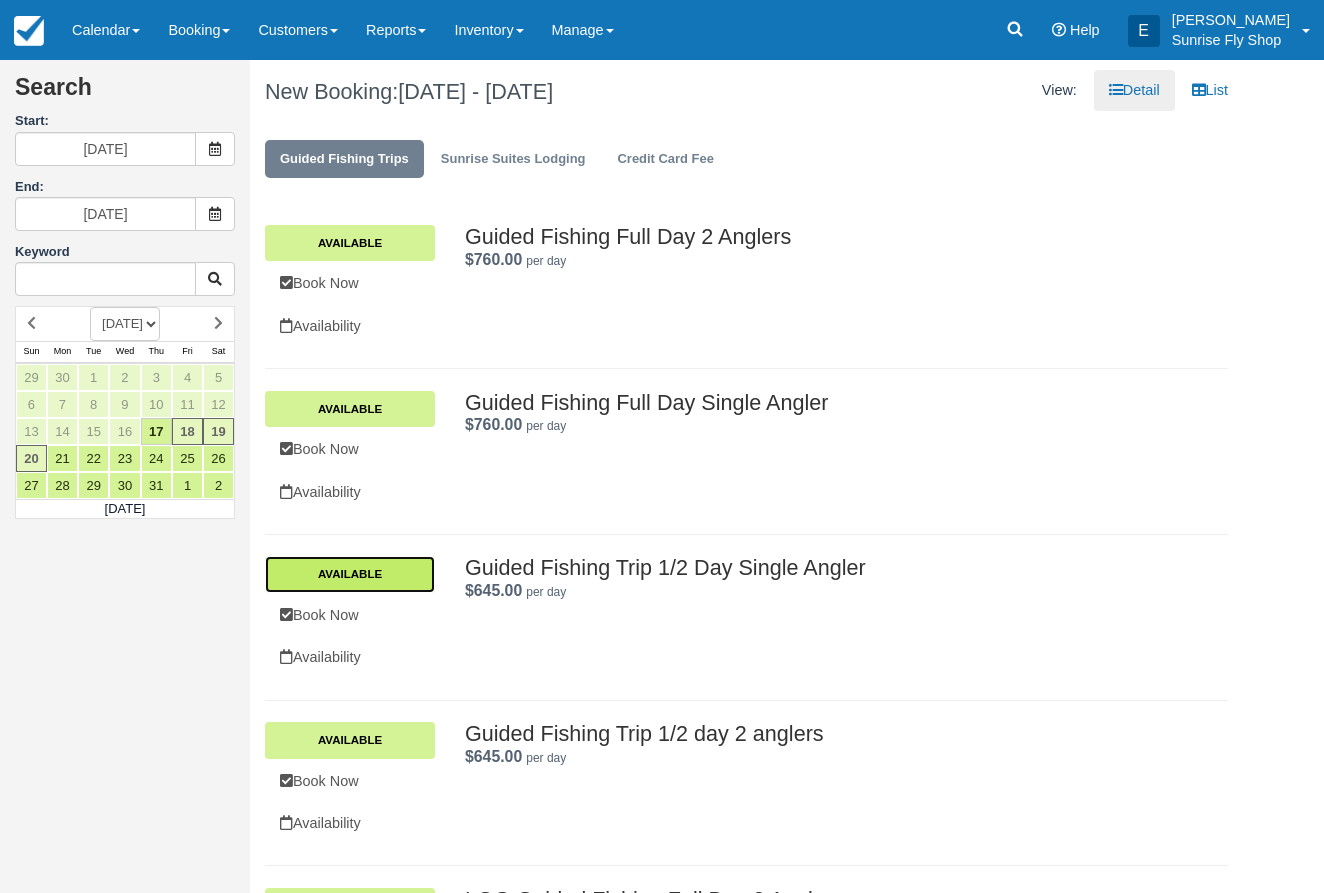 click on "Available" at bounding box center (350, 574) 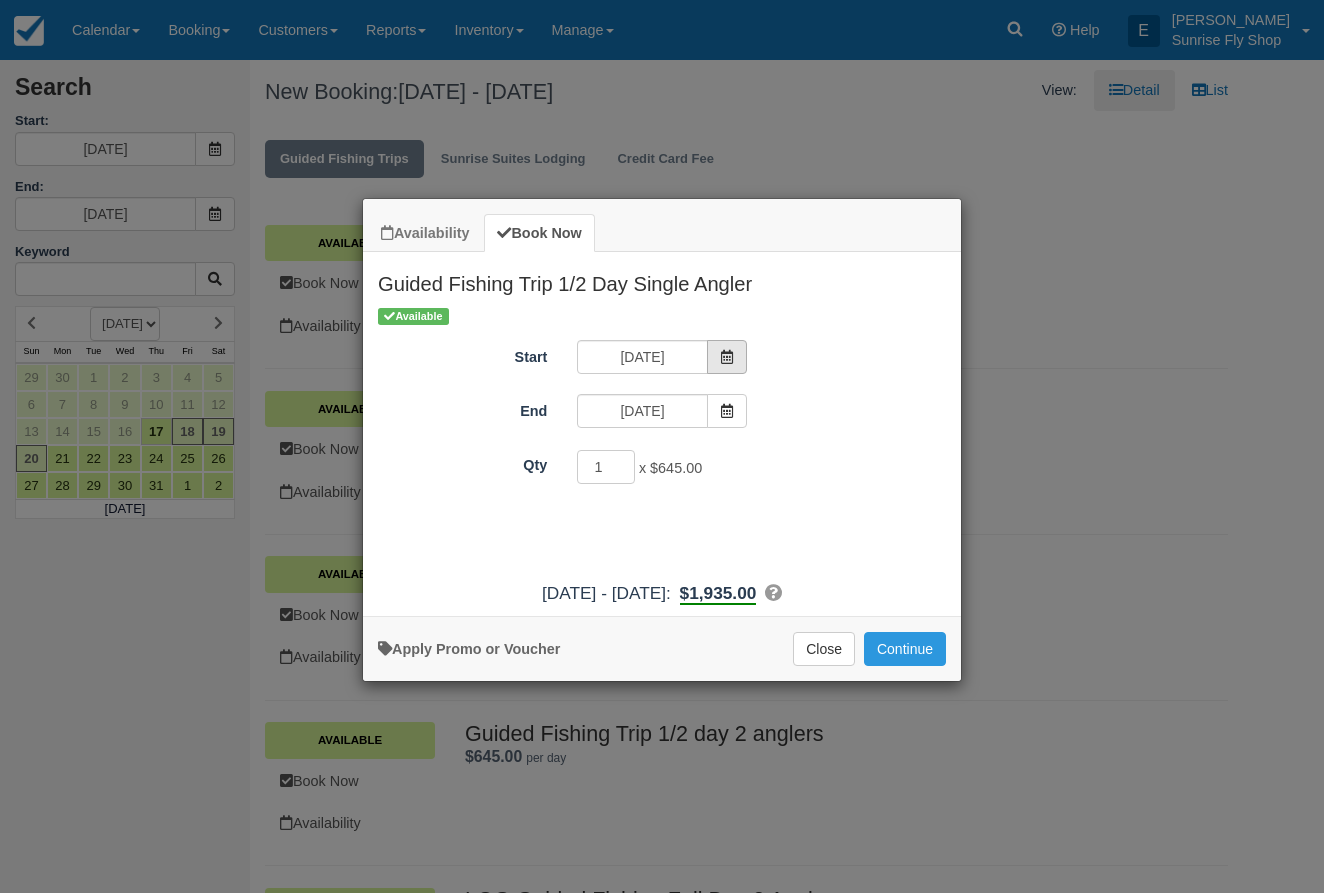 click at bounding box center (727, 357) 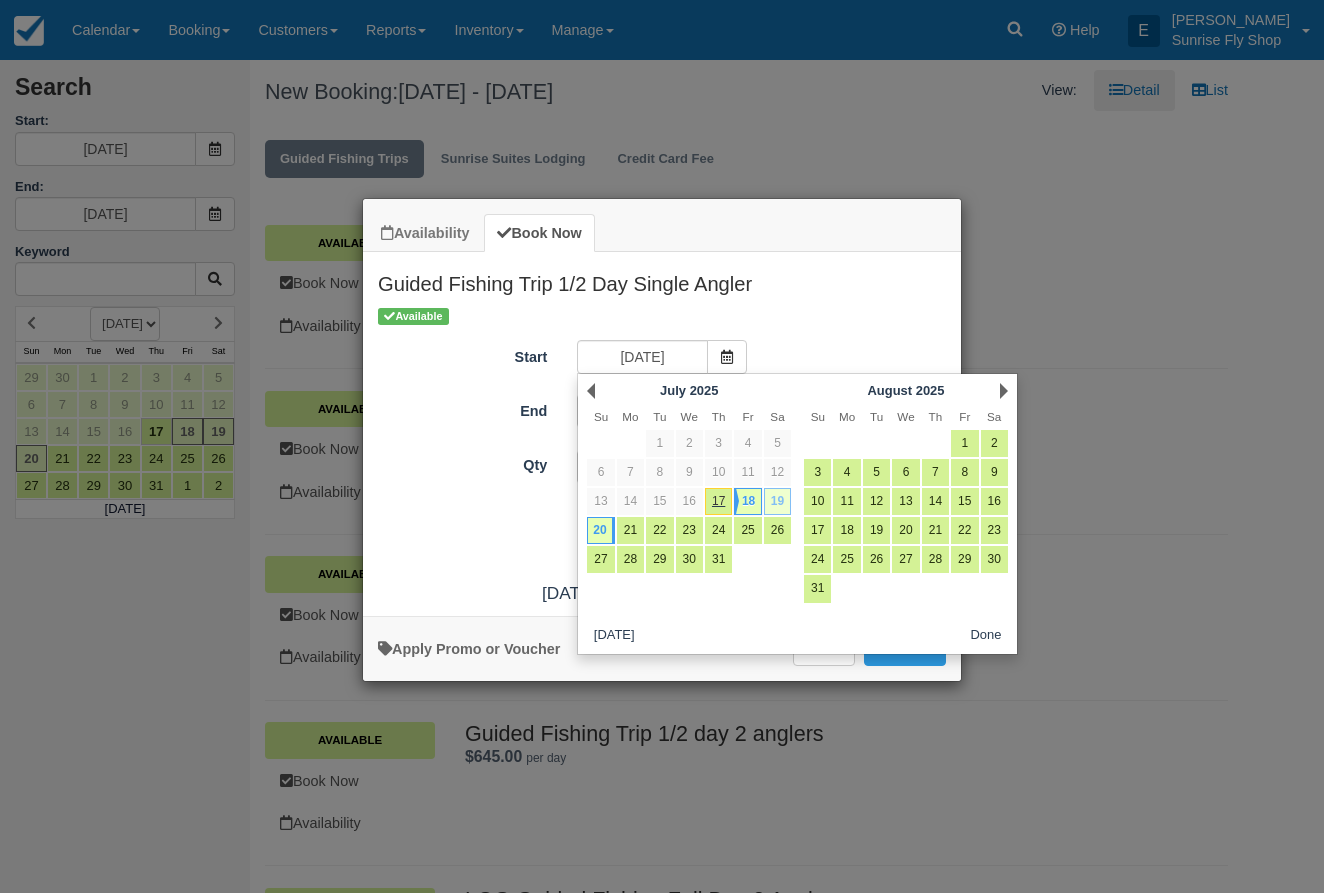 click on "19" at bounding box center [777, 501] 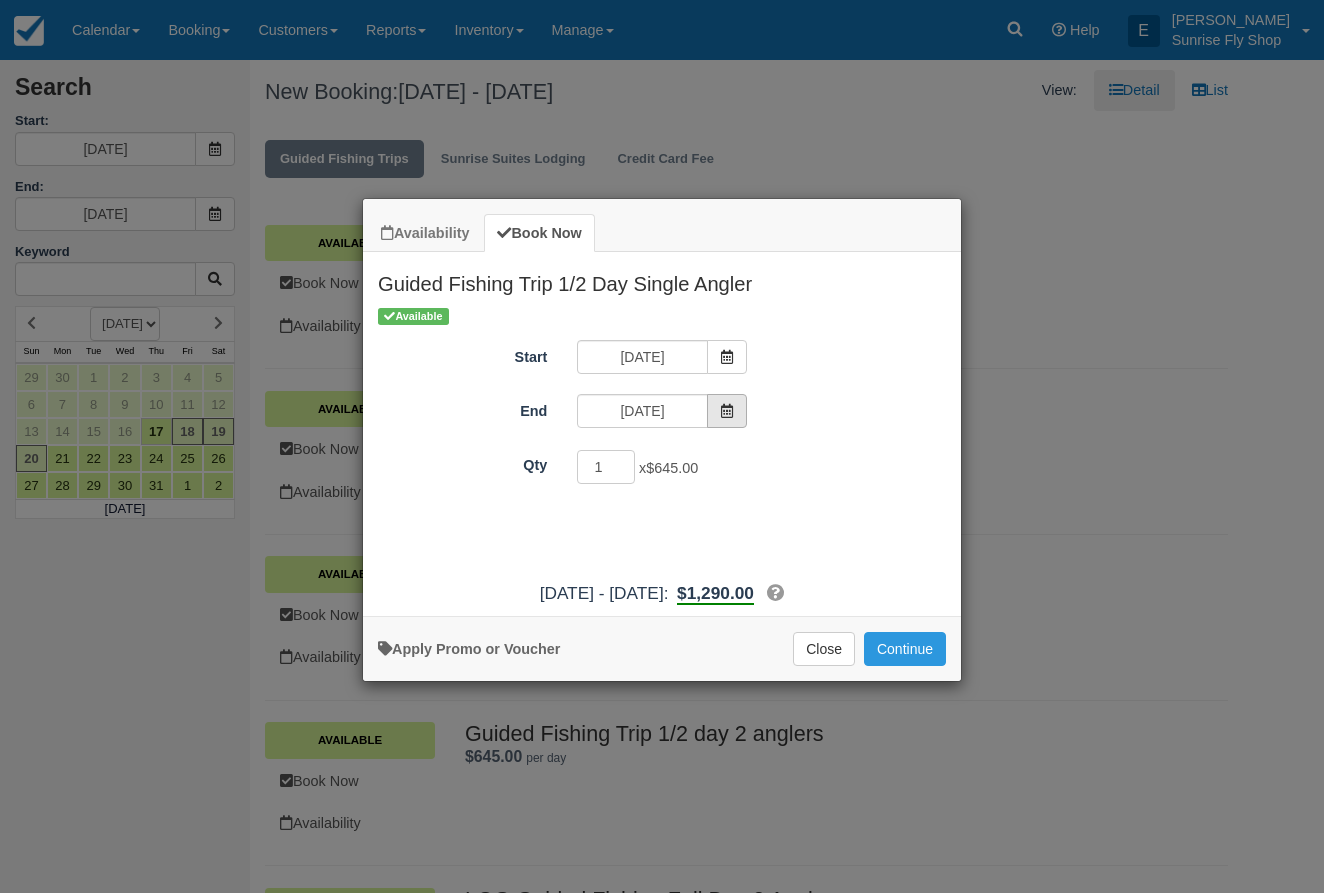 click at bounding box center (727, 411) 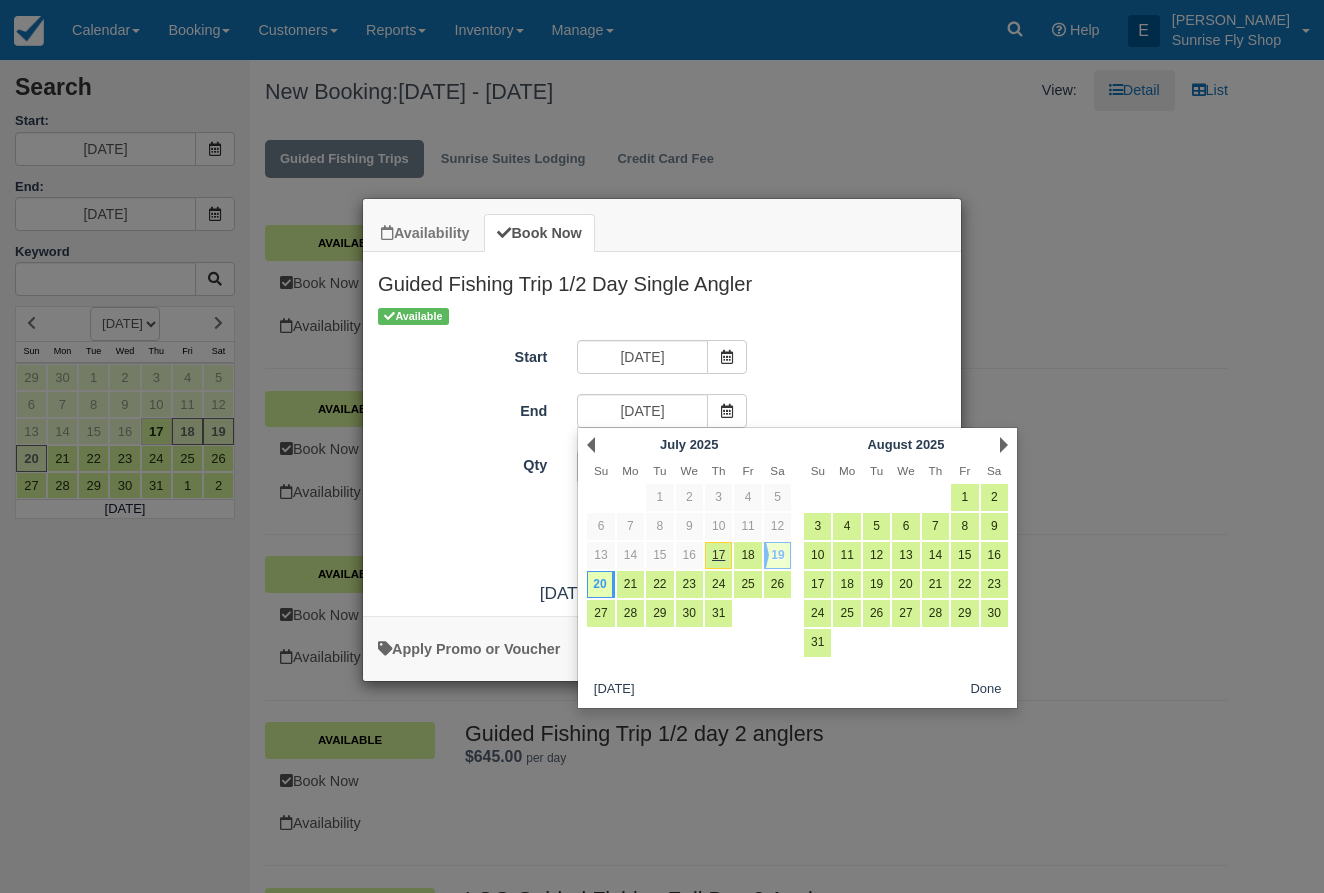 click on "19" at bounding box center (777, 555) 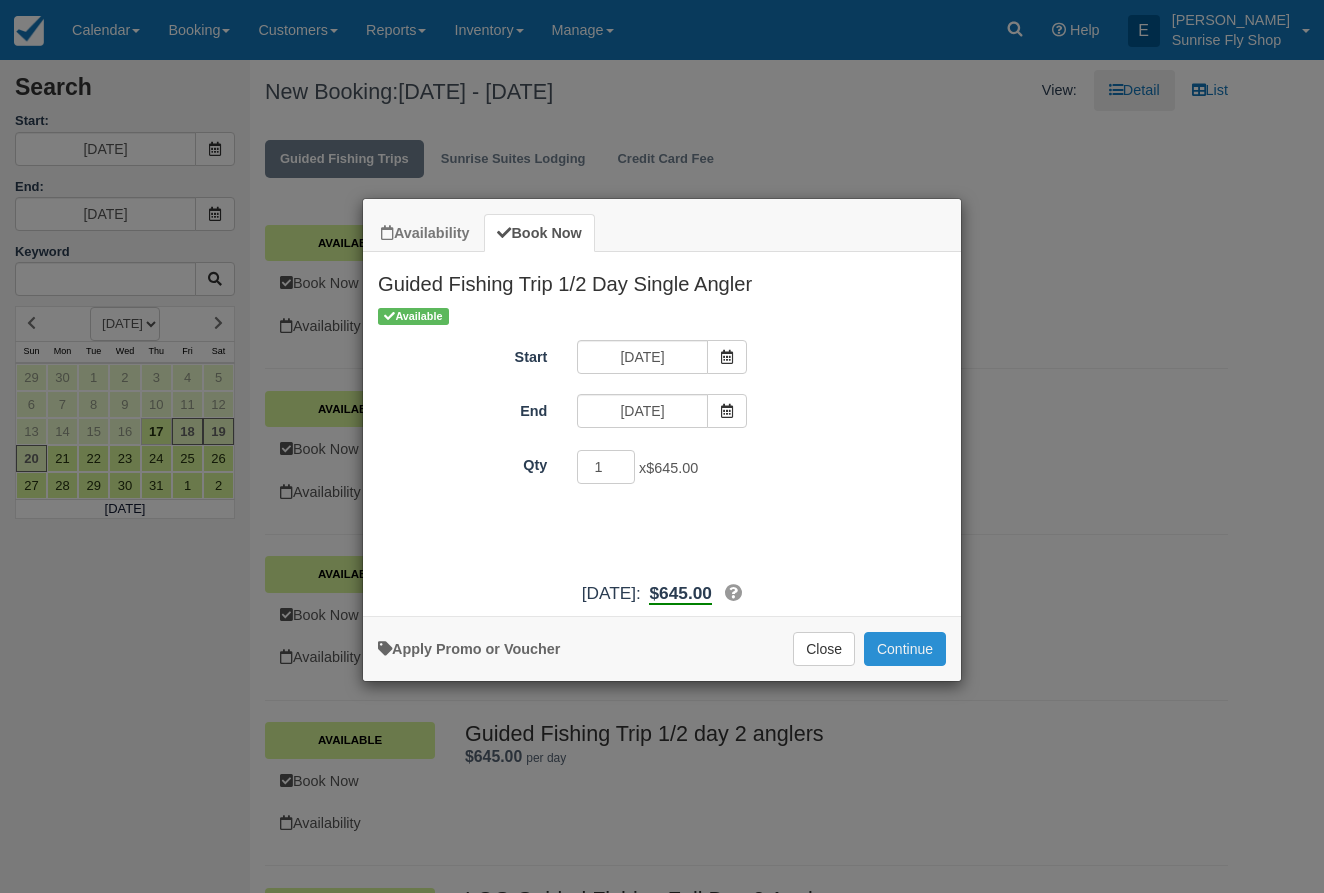 click on "Continue" at bounding box center (905, 649) 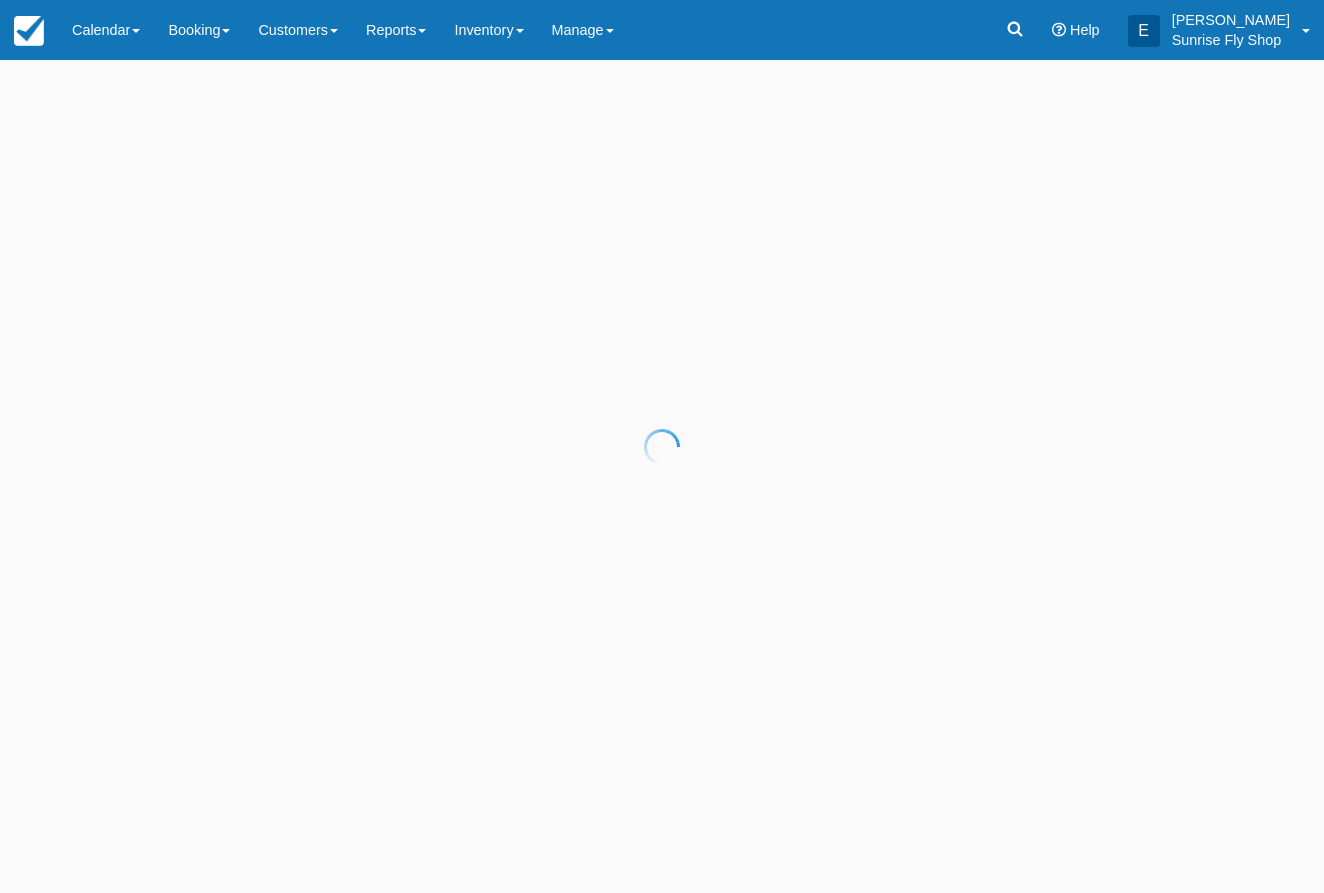 scroll, scrollTop: 0, scrollLeft: 0, axis: both 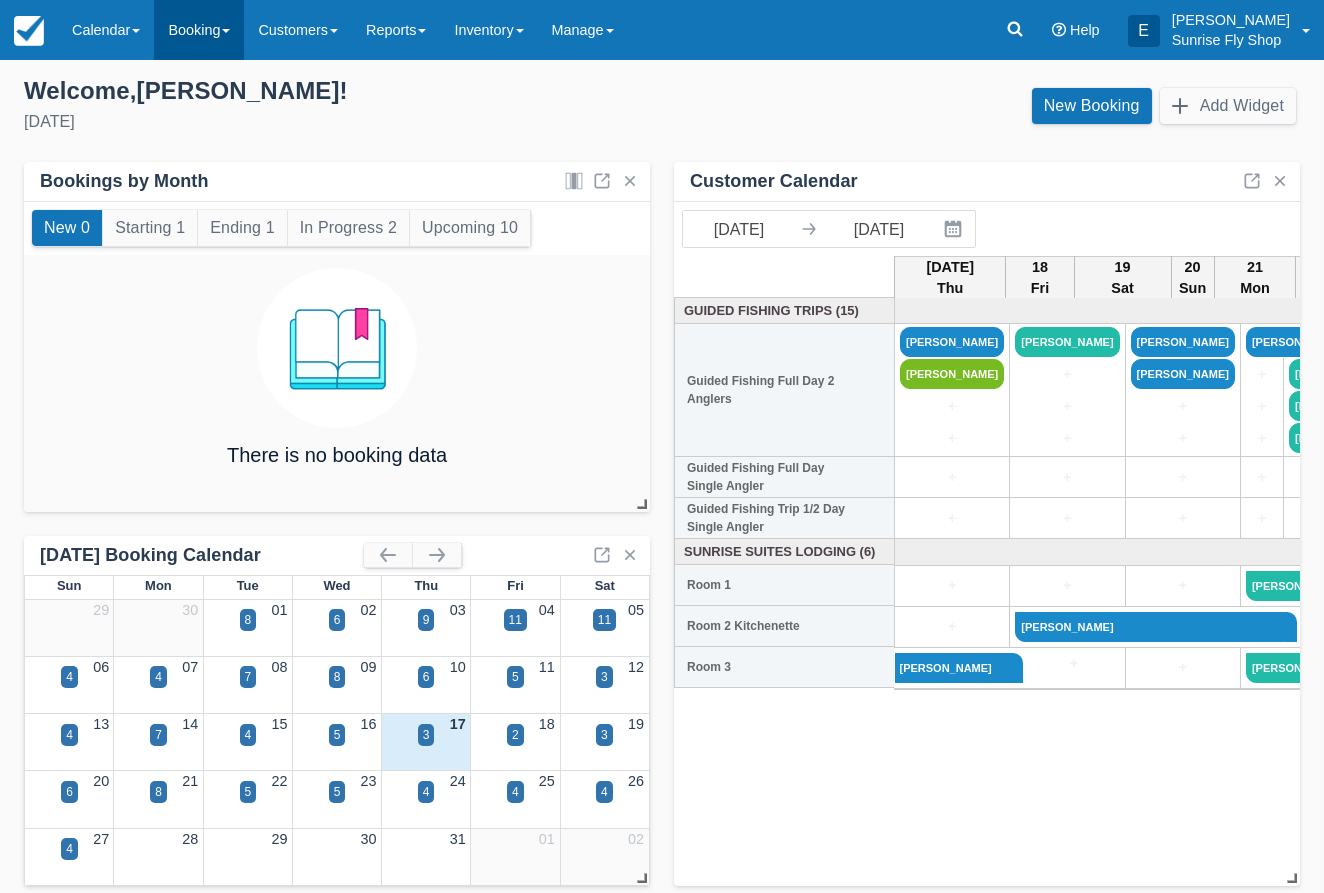 click on "Booking" at bounding box center [199, 30] 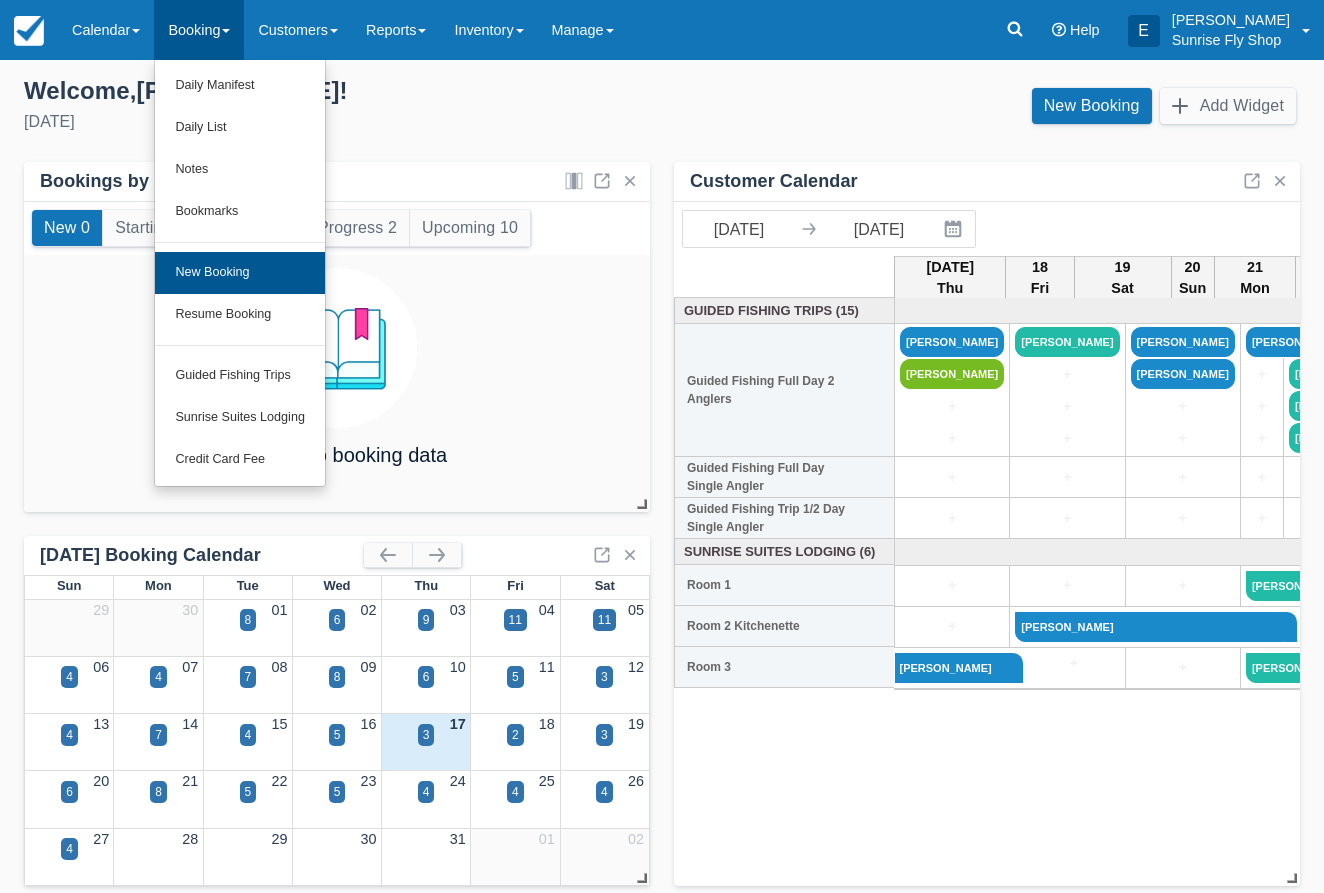click on "New Booking" at bounding box center (240, 273) 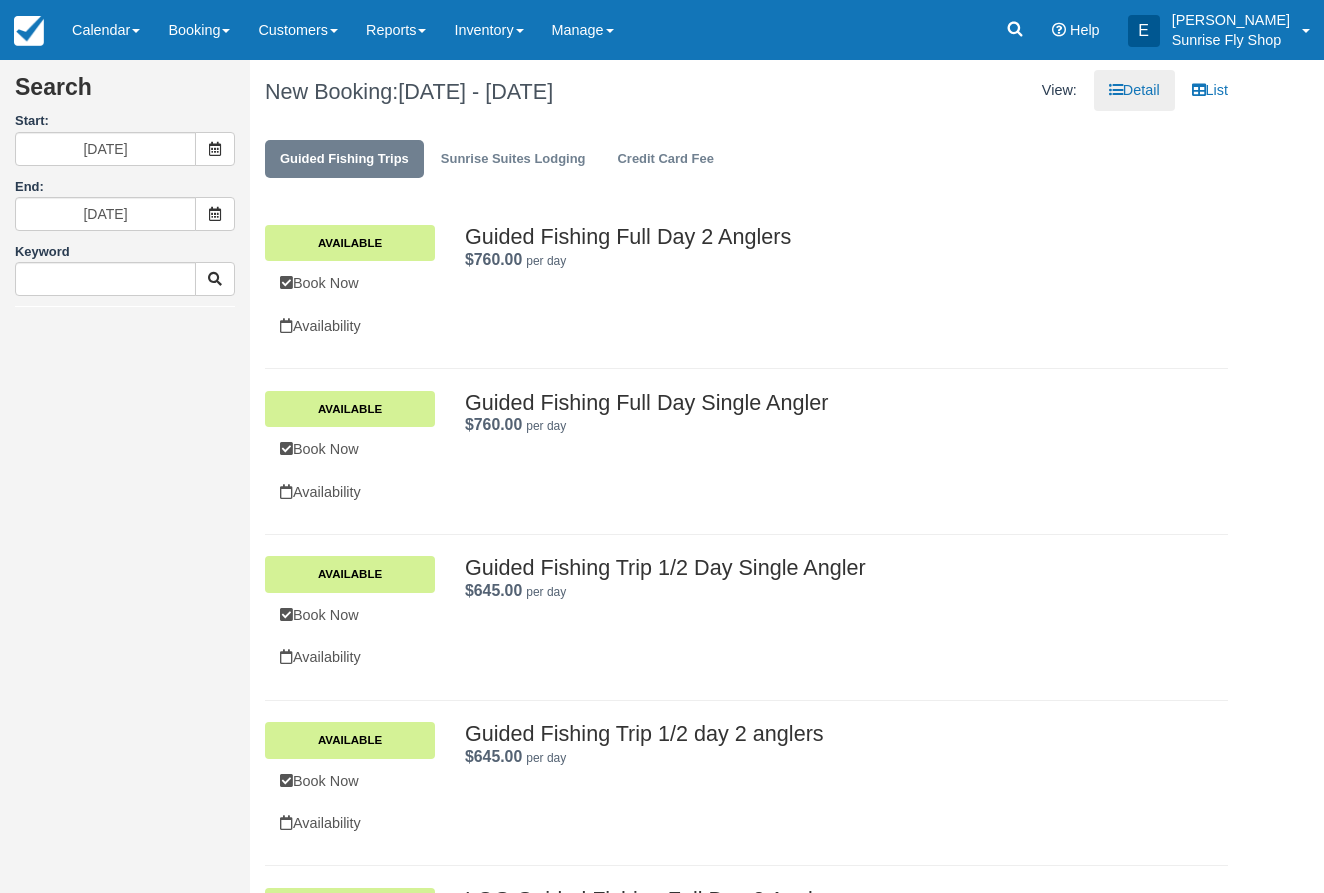 scroll, scrollTop: 0, scrollLeft: 0, axis: both 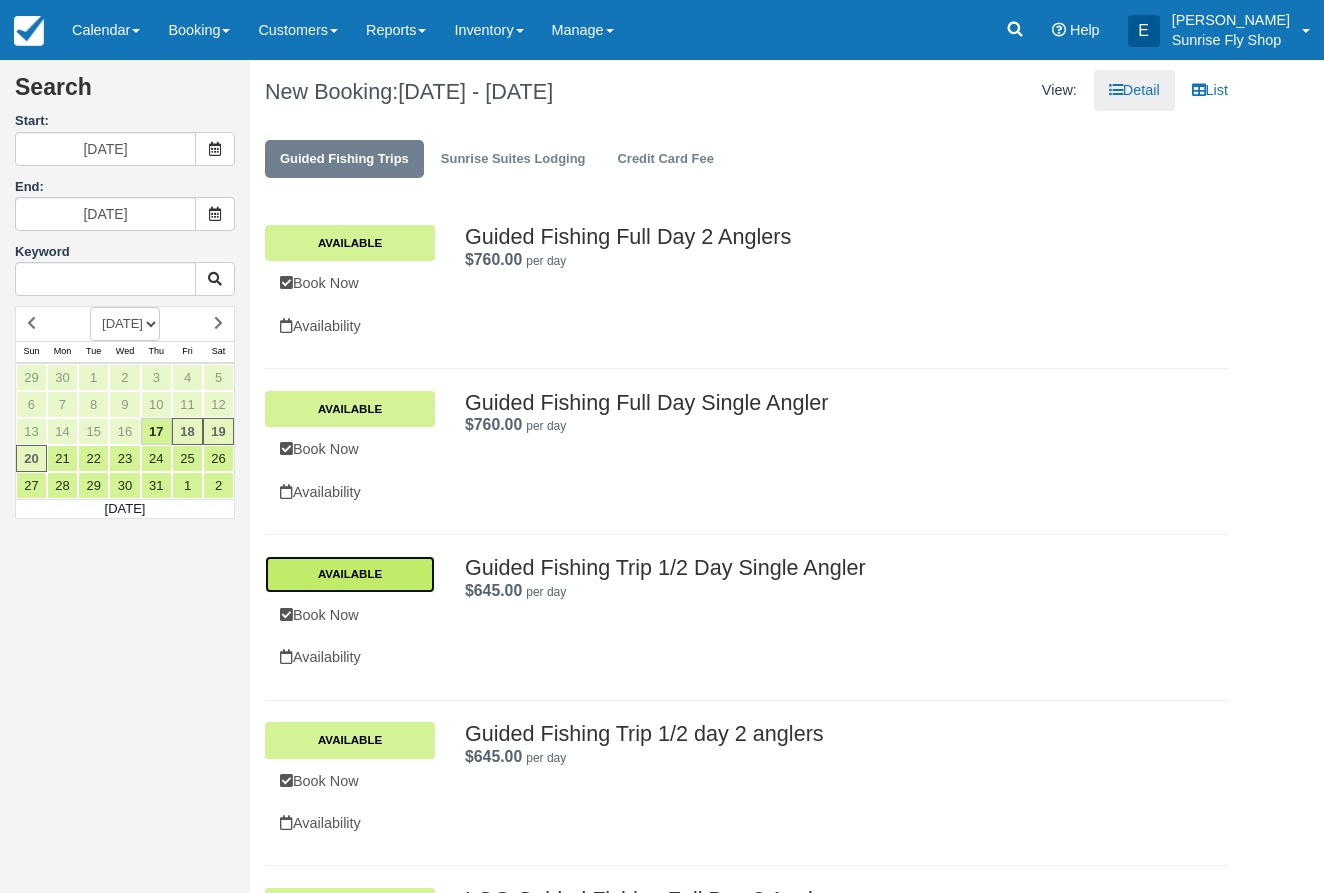 click on "Available" at bounding box center [350, 574] 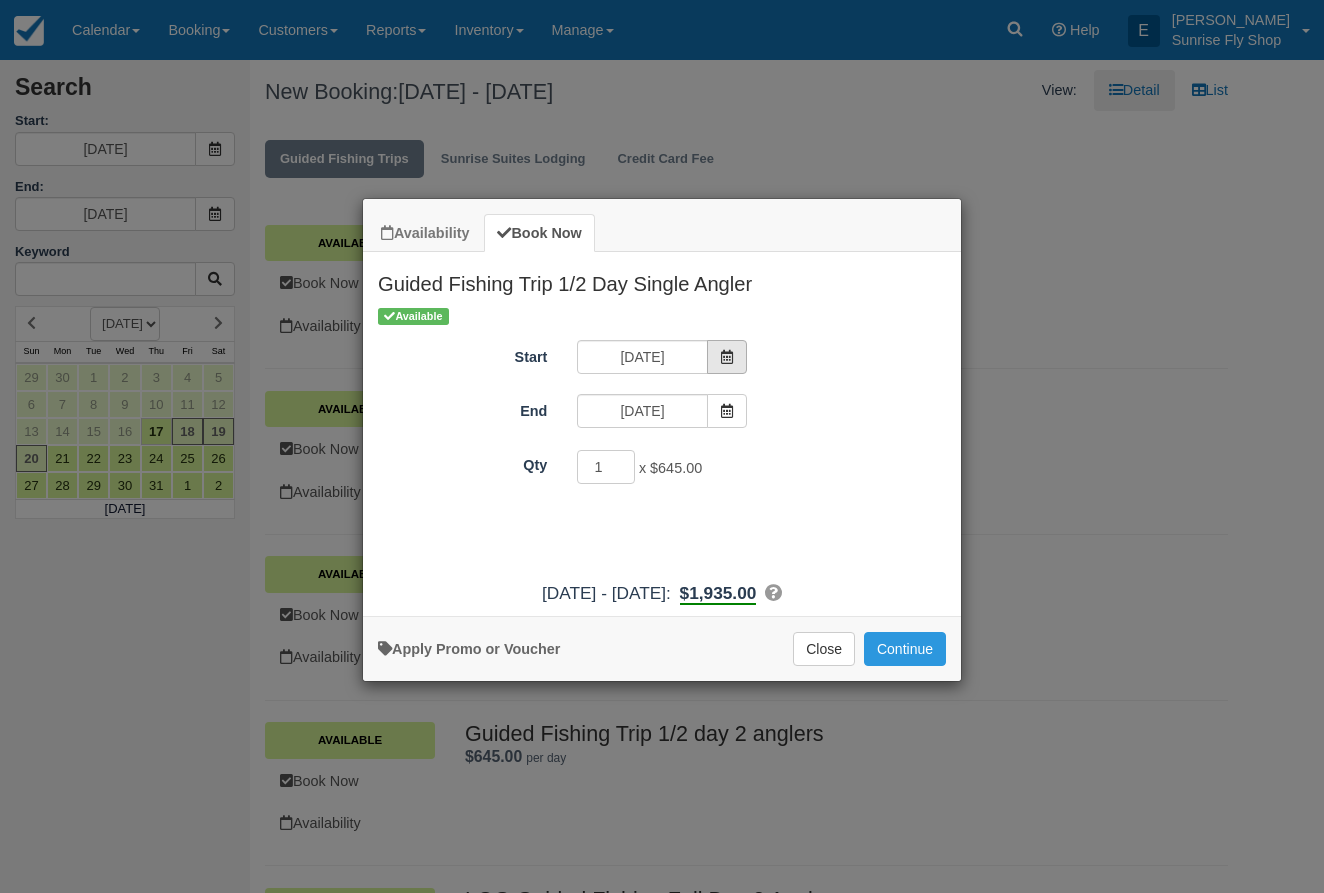 click at bounding box center (727, 357) 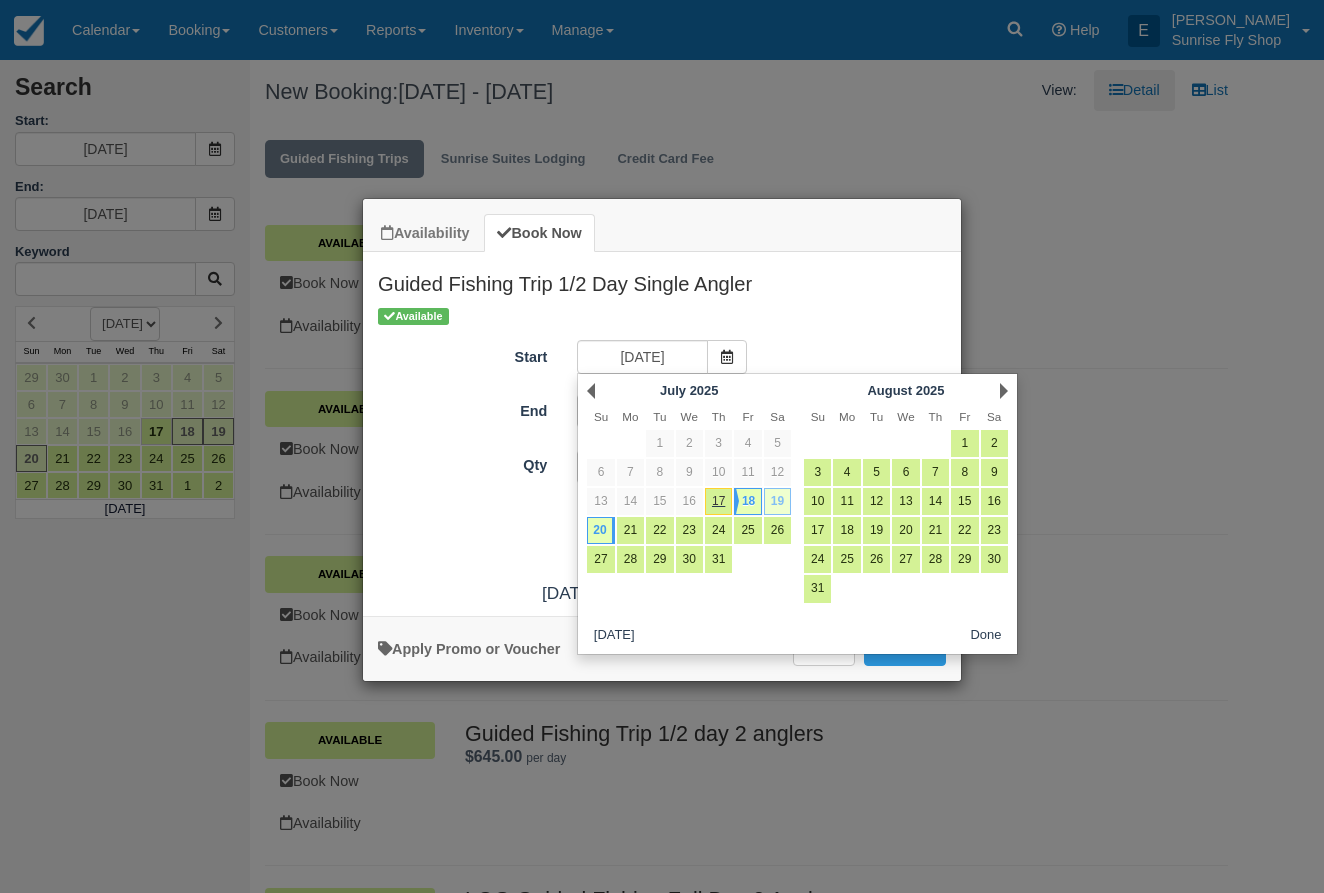 click on "19" at bounding box center (777, 501) 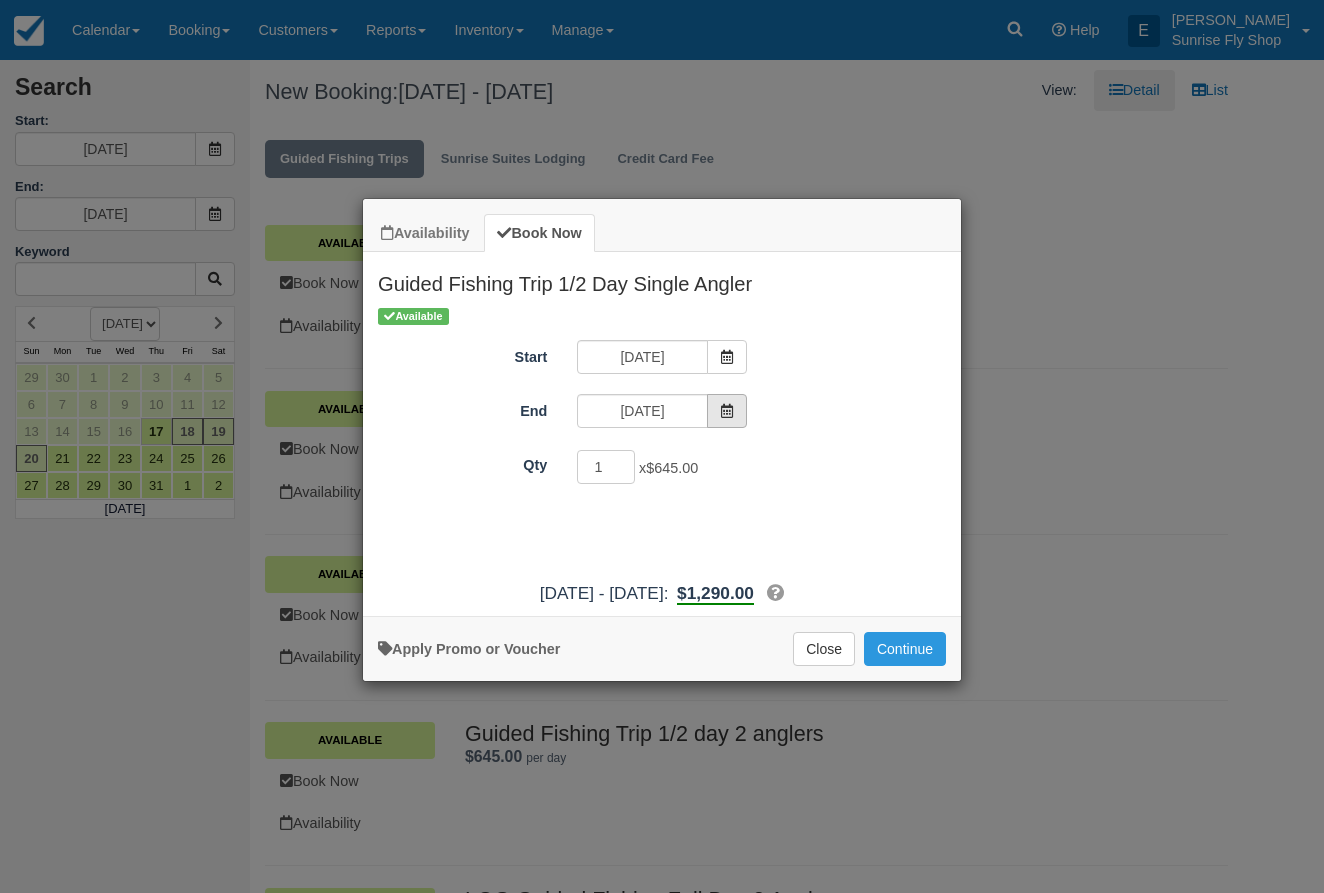 click at bounding box center (727, 411) 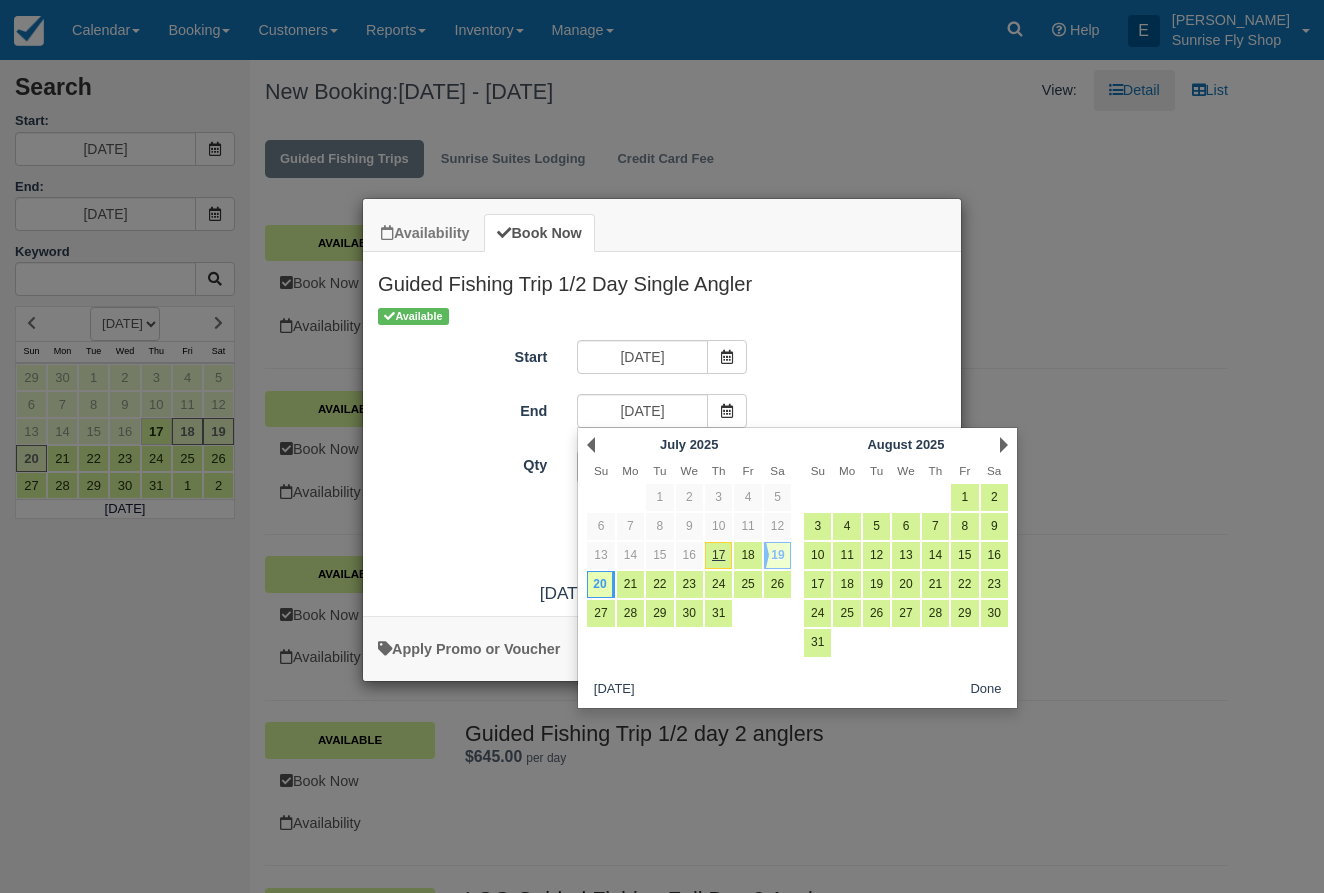 click on "19" at bounding box center (777, 555) 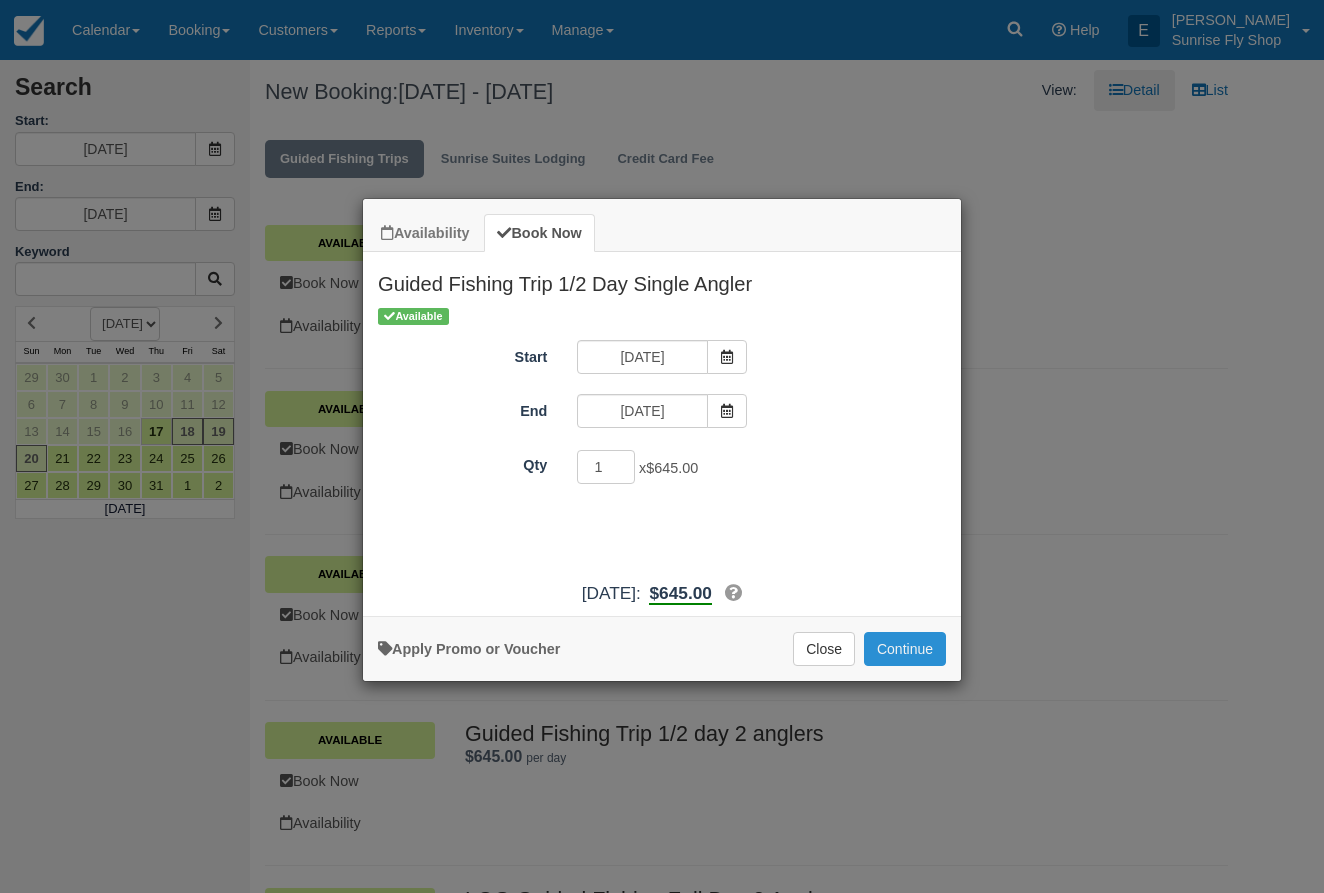 click on "Continue" at bounding box center (905, 649) 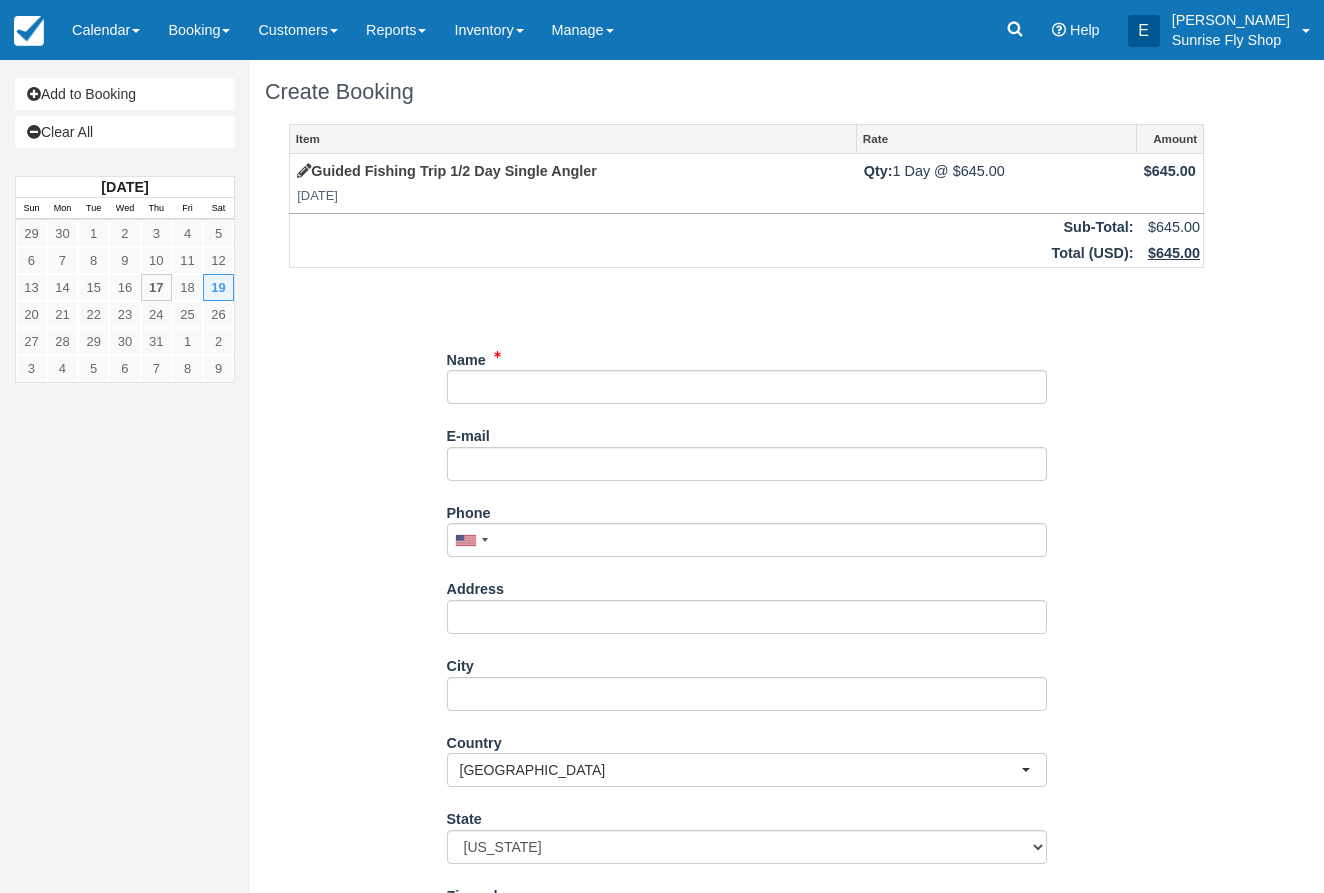 scroll, scrollTop: 0, scrollLeft: 0, axis: both 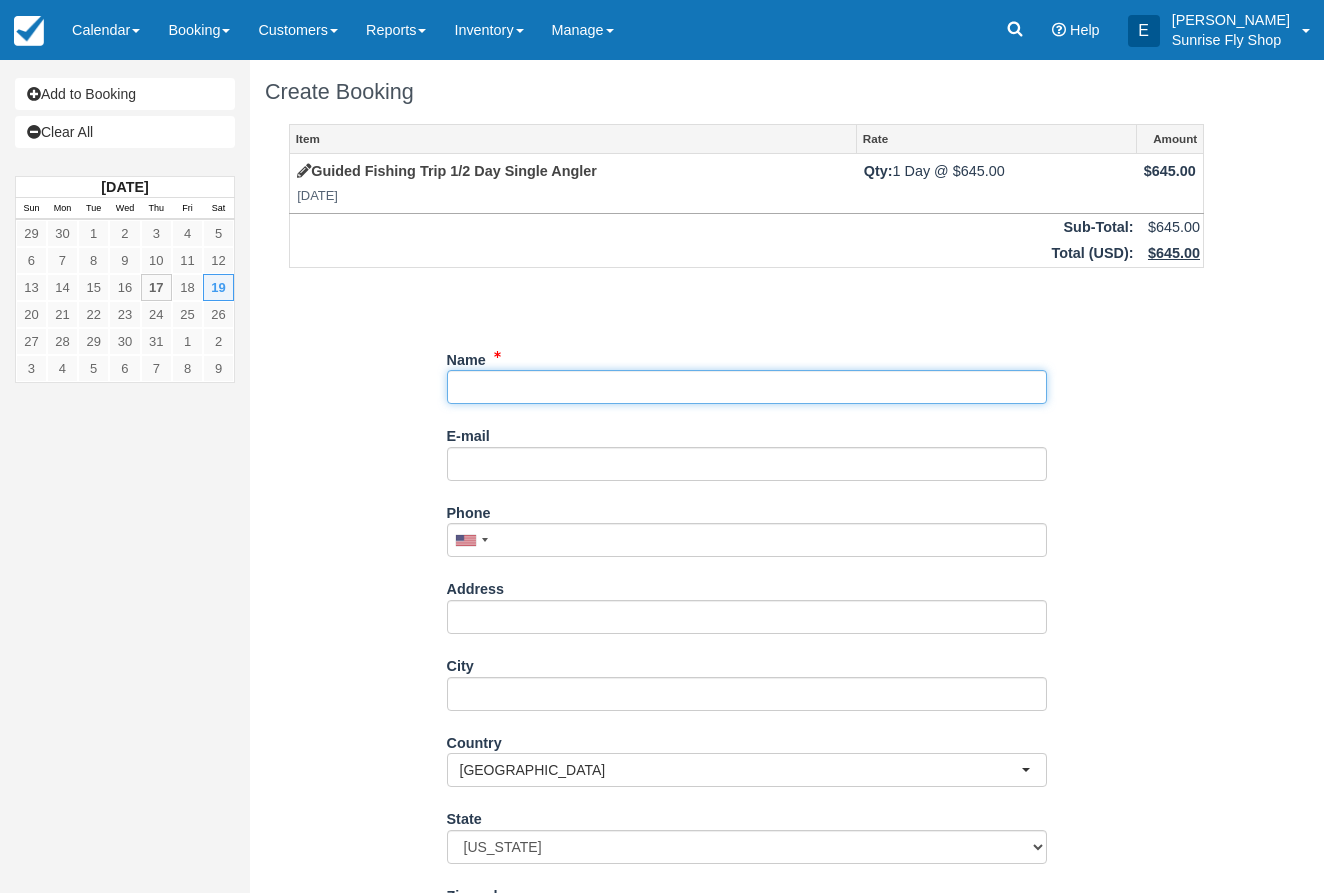 click on "Name" at bounding box center (747, 387) 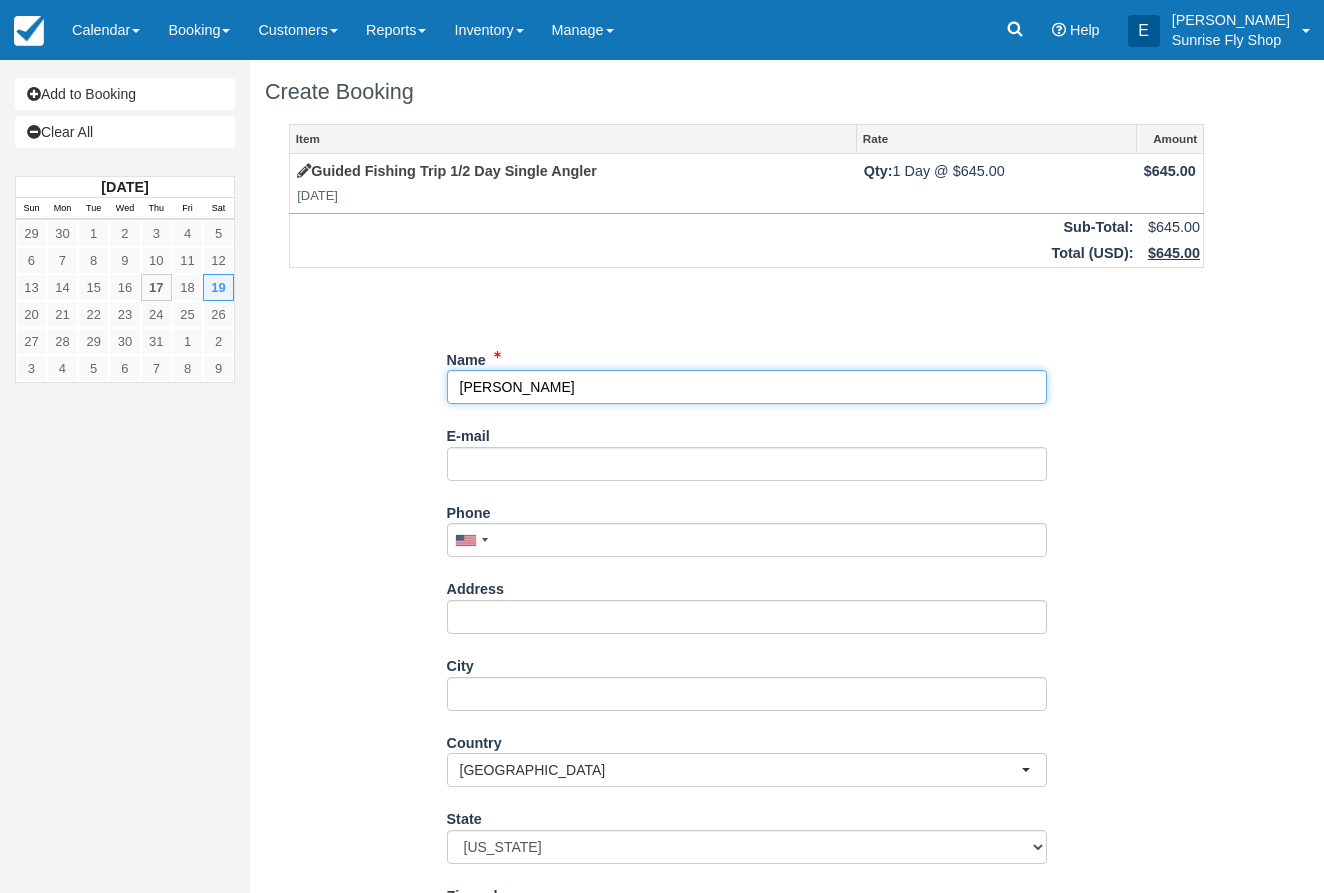 type on "[PERSON_NAME]" 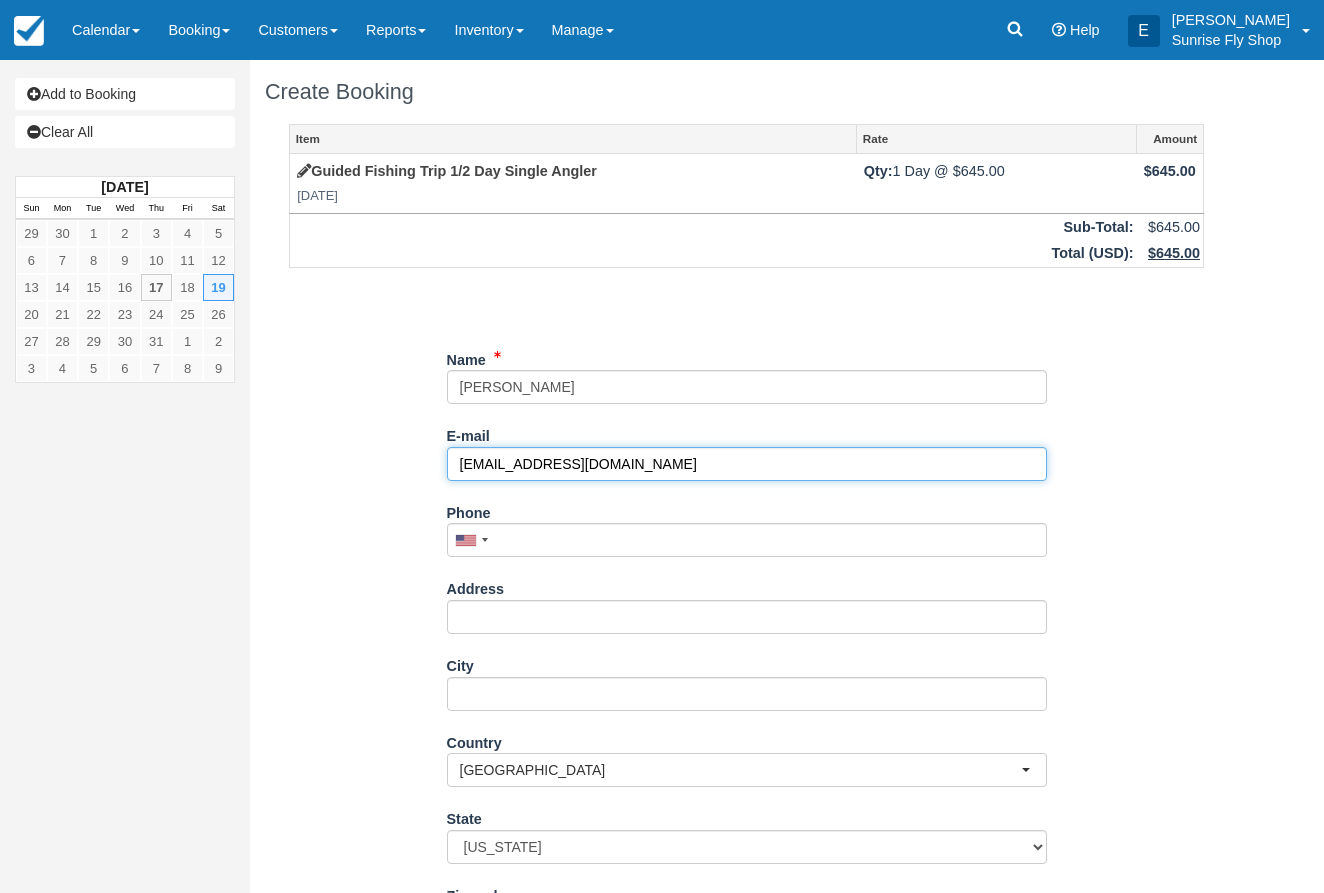 click on "shelbylynnridlind@gmail.com" at bounding box center (747, 464) 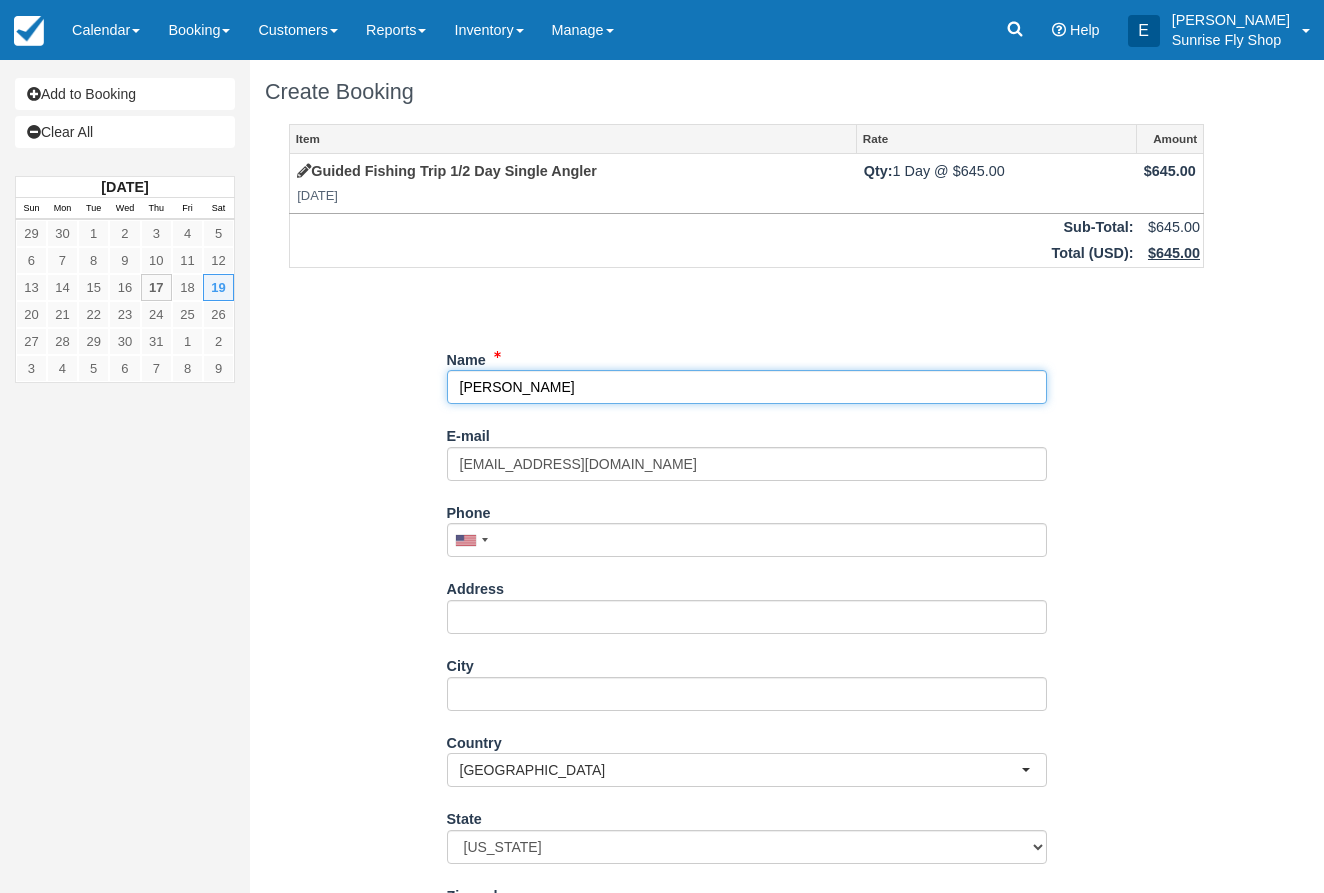 click on "Name" at bounding box center (747, 387) 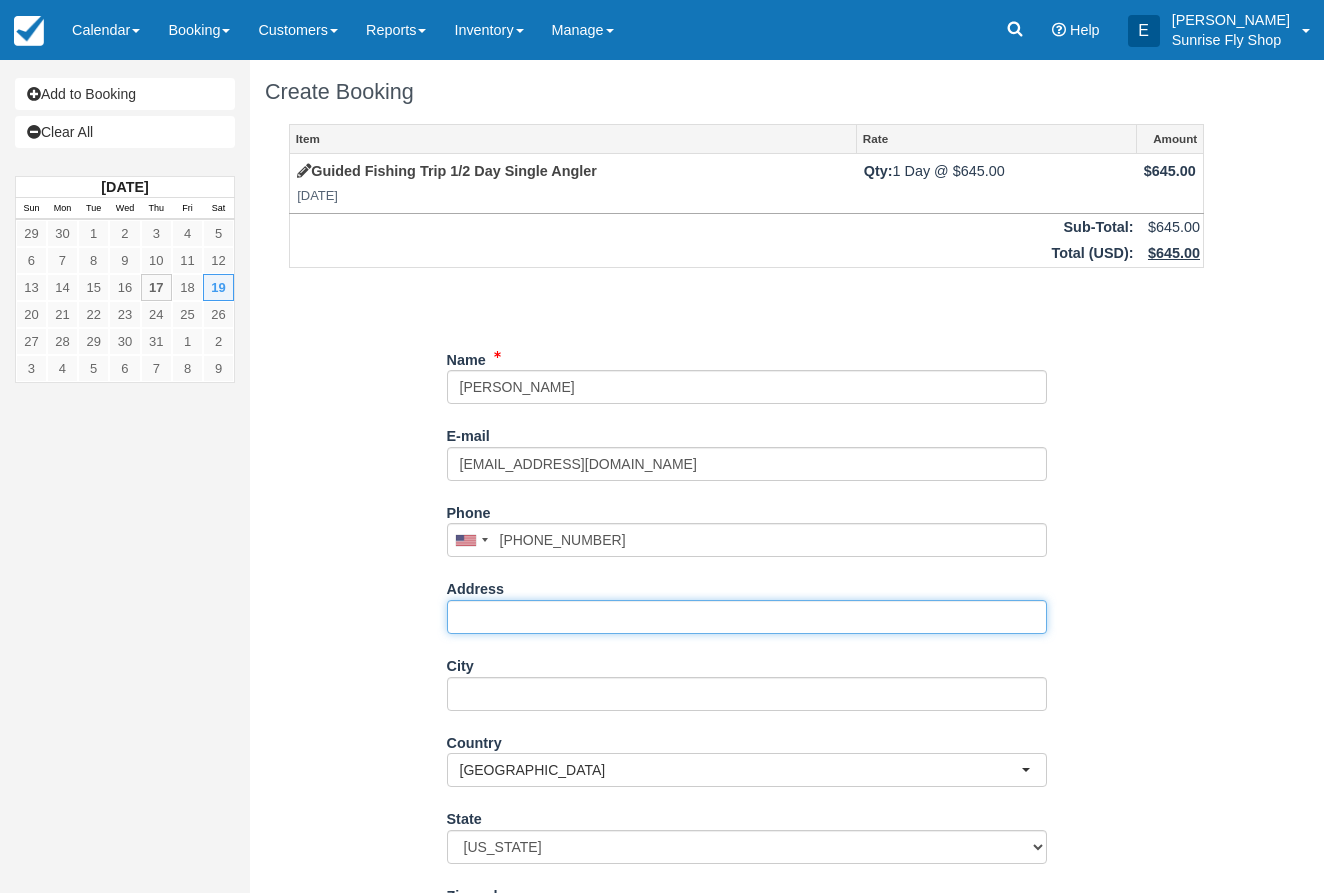 type on "(580) 799-7696" 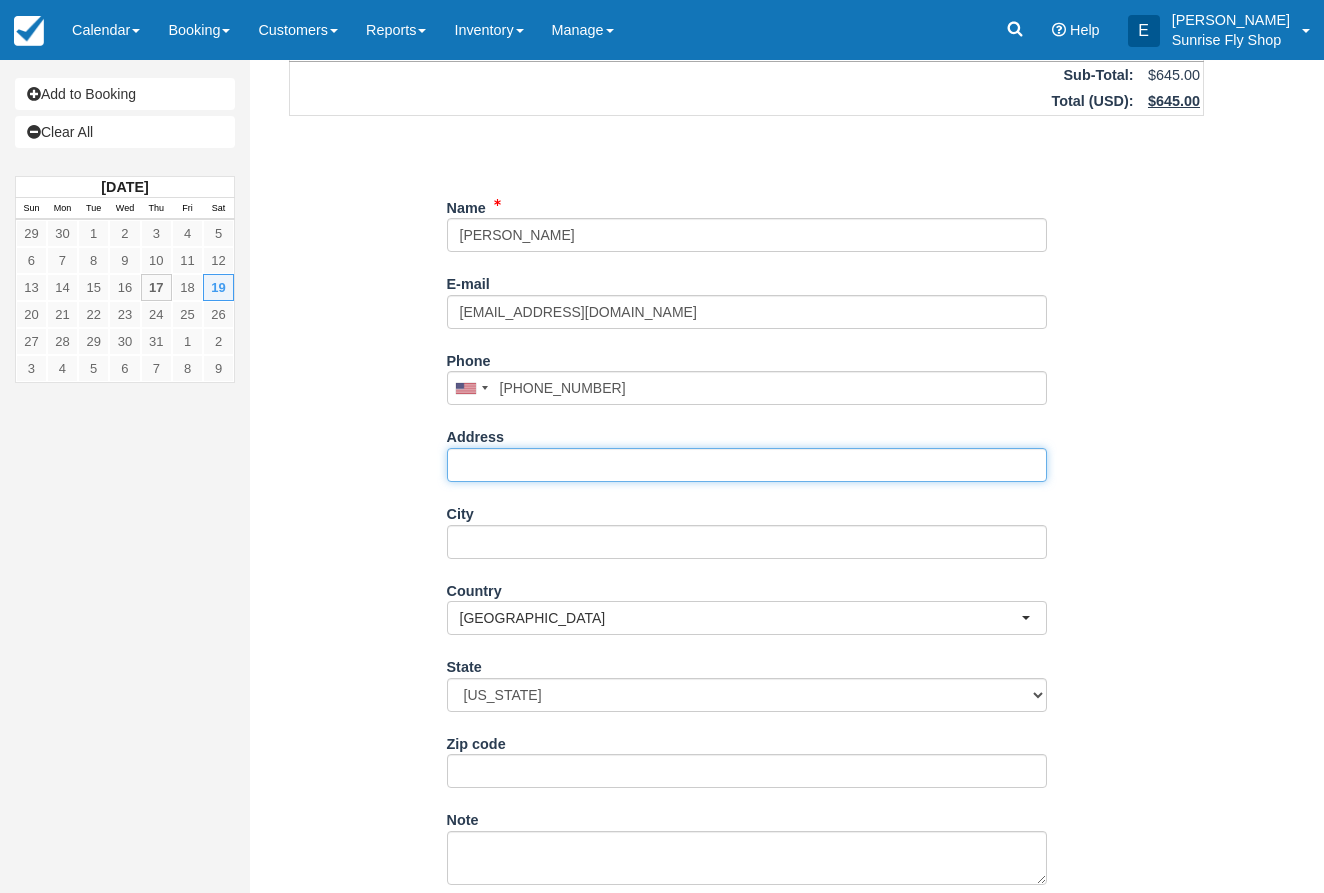 scroll, scrollTop: 150, scrollLeft: 0, axis: vertical 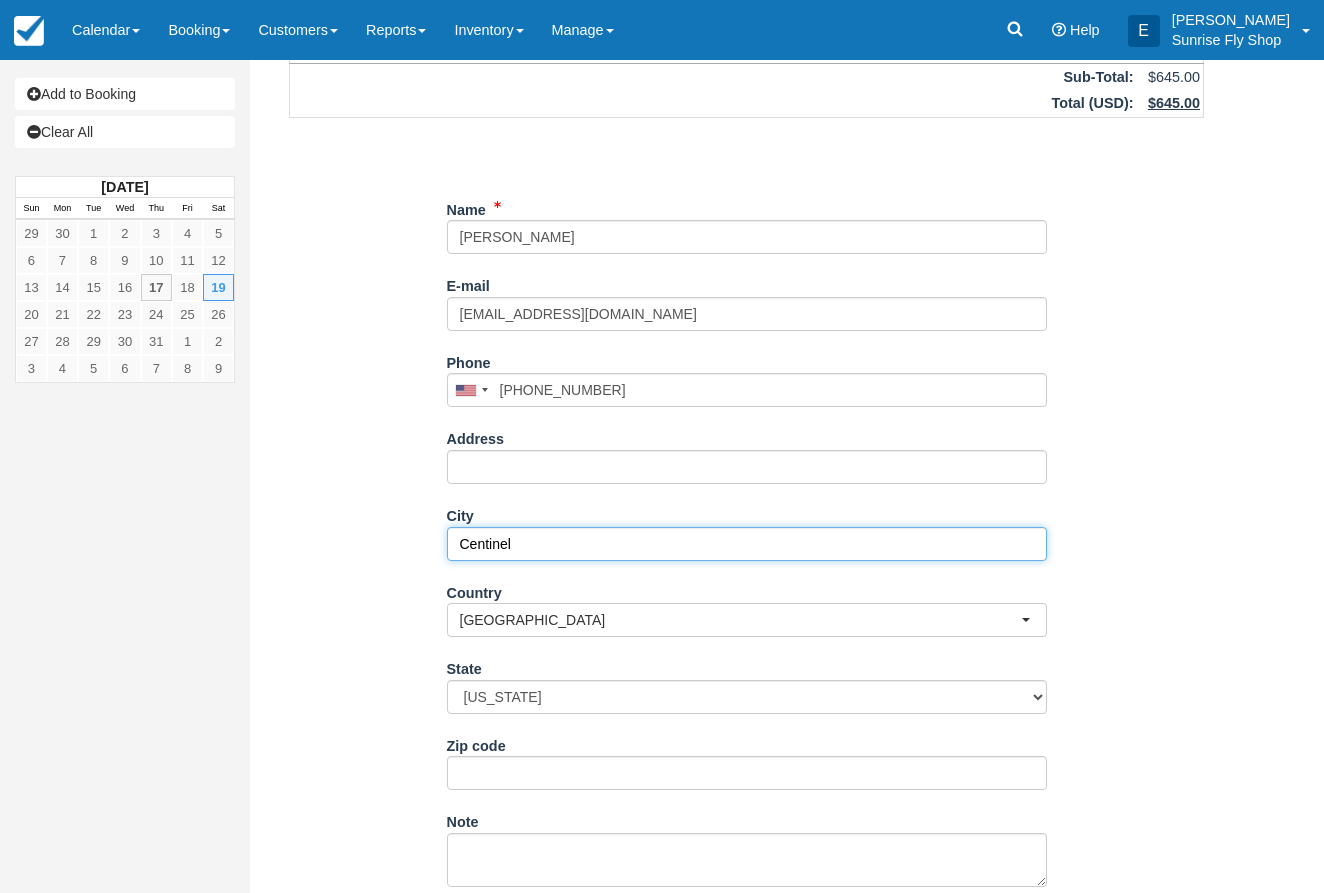 type on "Centinel" 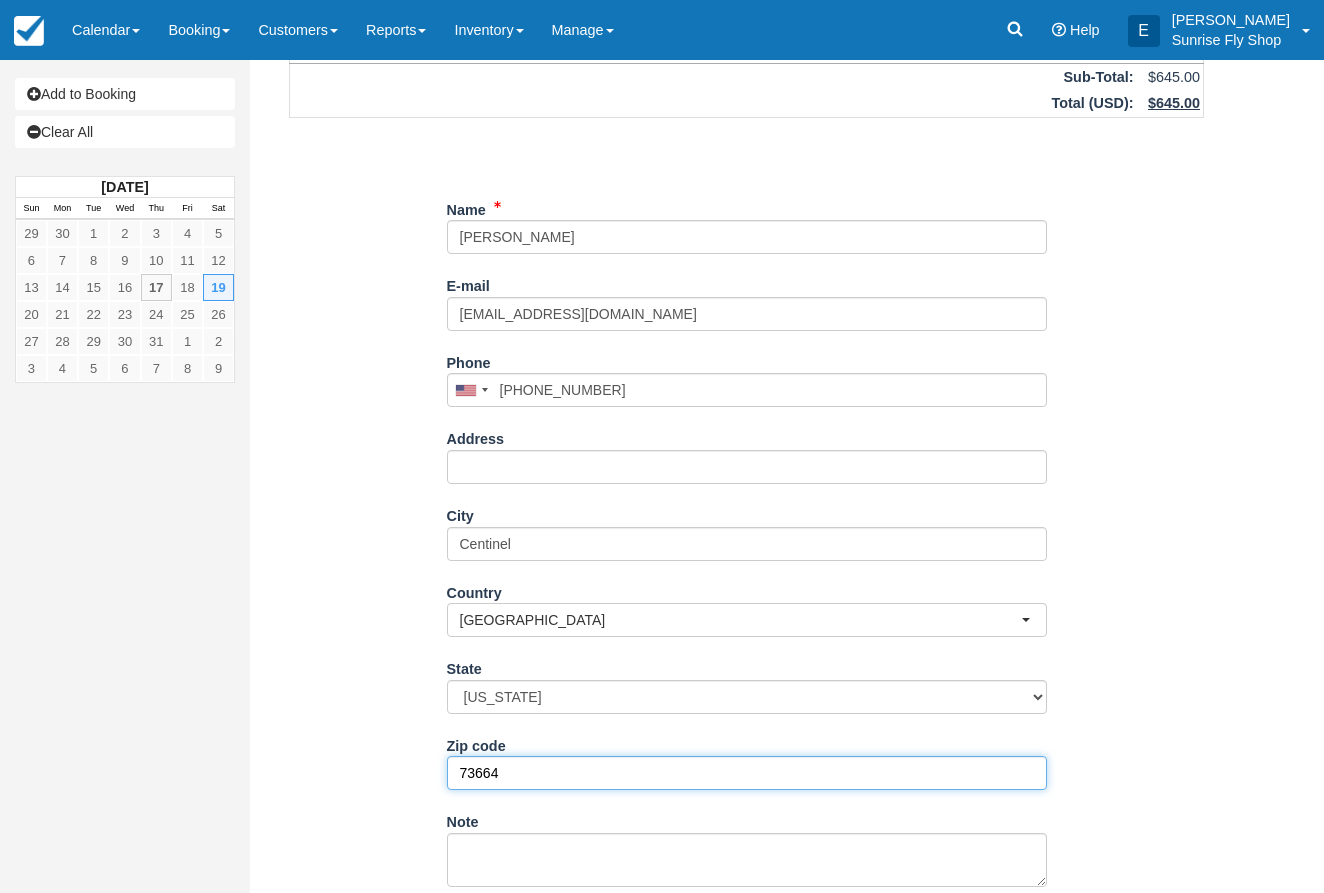 type on "73664" 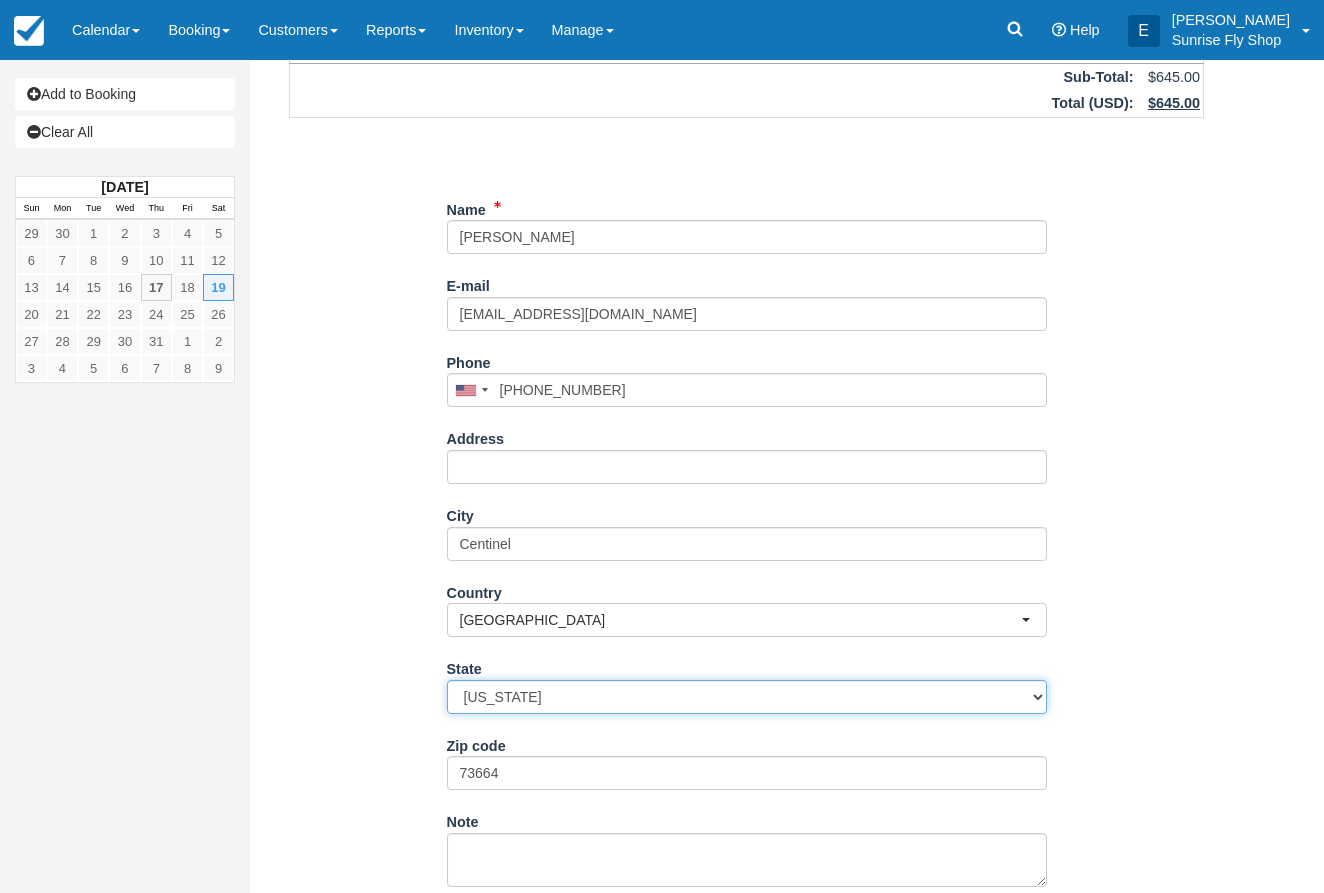 select on "OK" 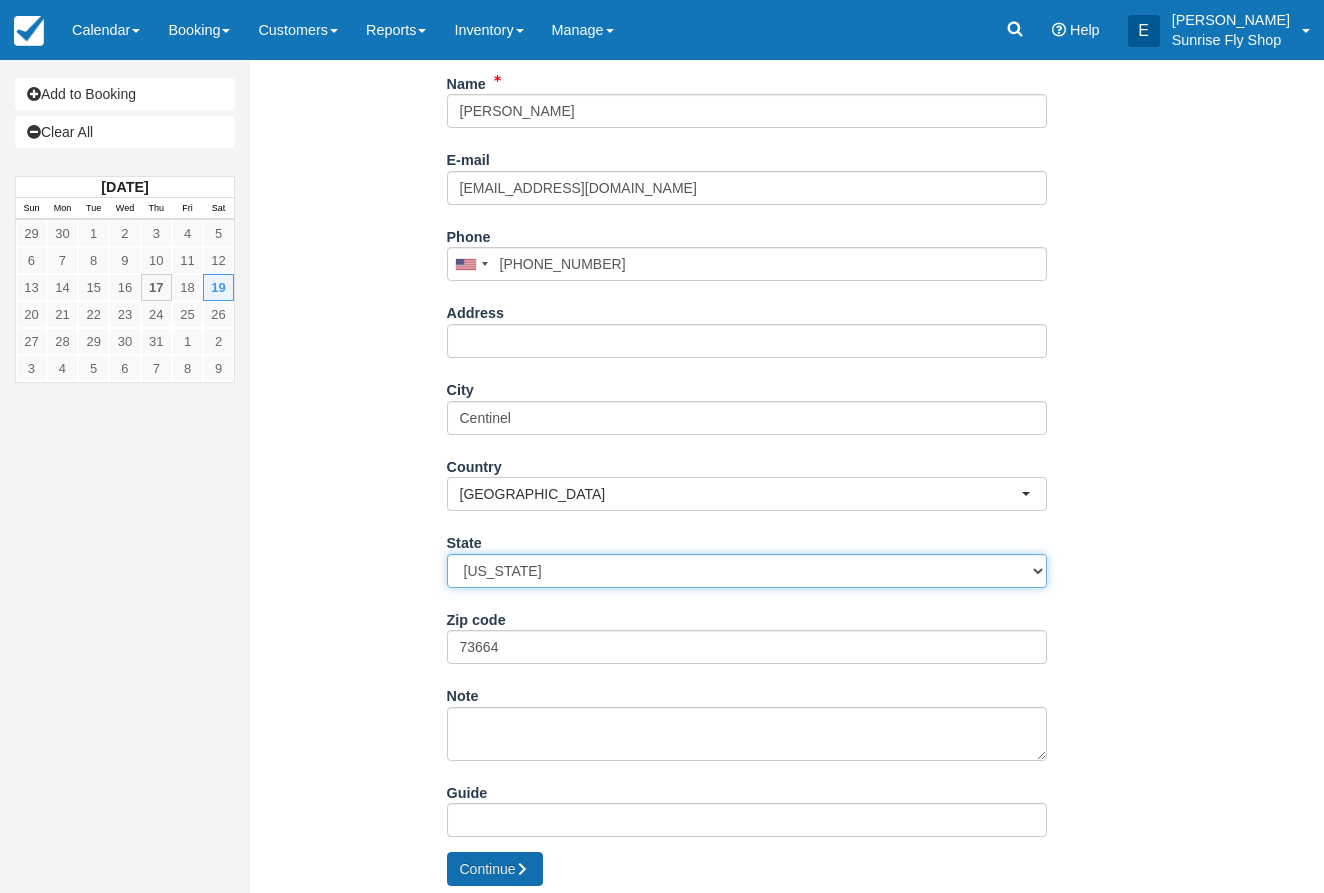 scroll, scrollTop: 275, scrollLeft: 0, axis: vertical 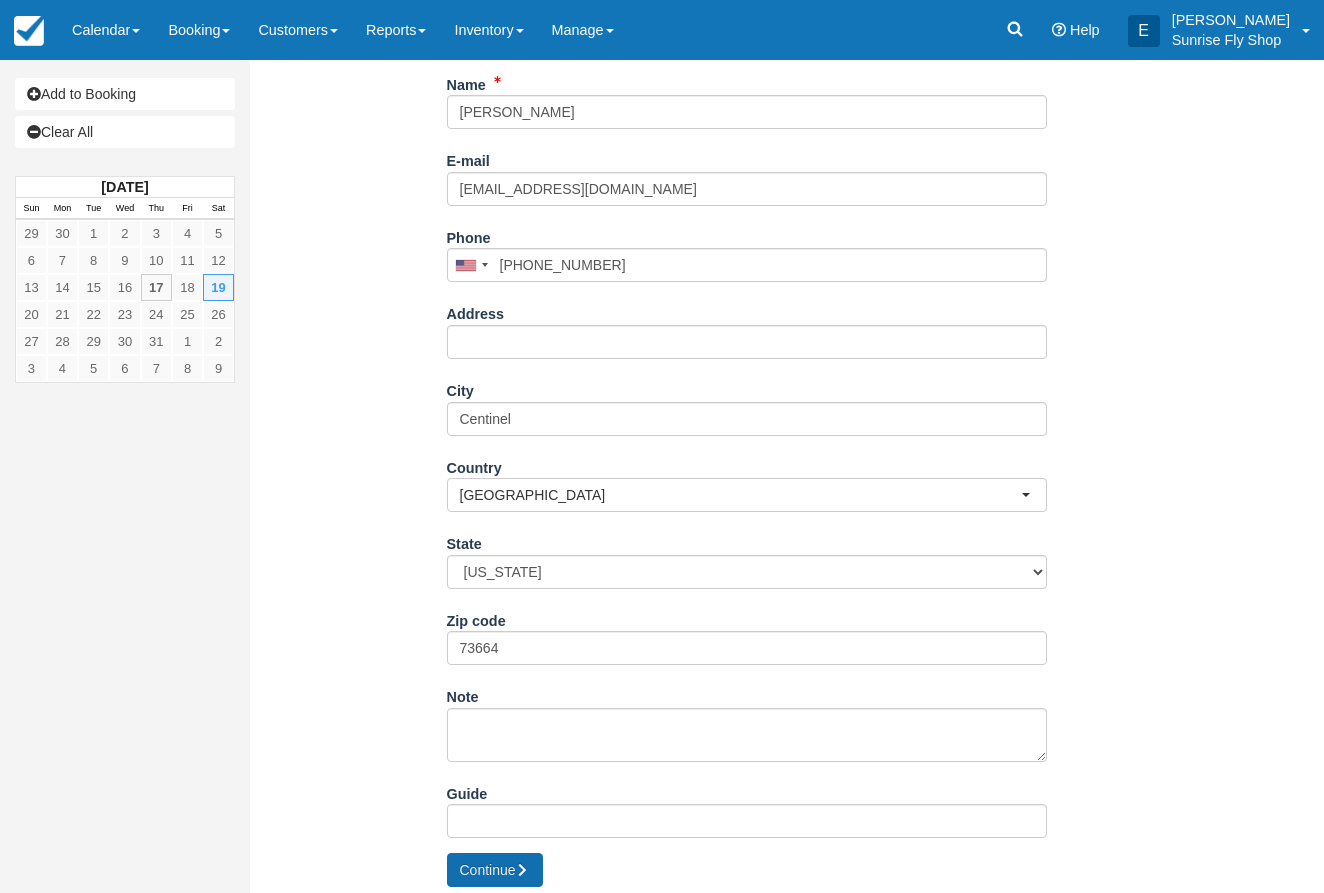 click on "Continue" at bounding box center (495, 870) 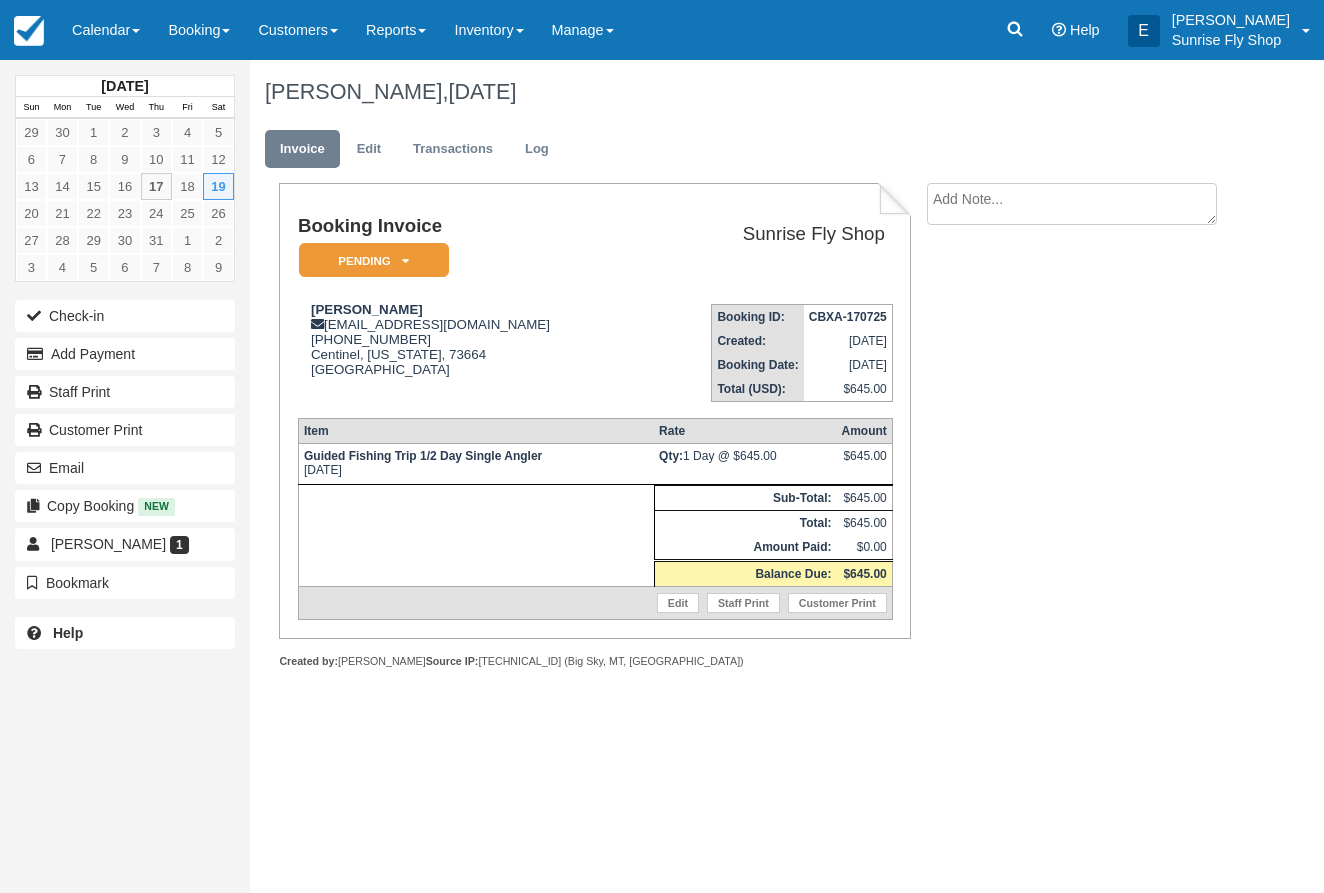 scroll, scrollTop: 0, scrollLeft: 0, axis: both 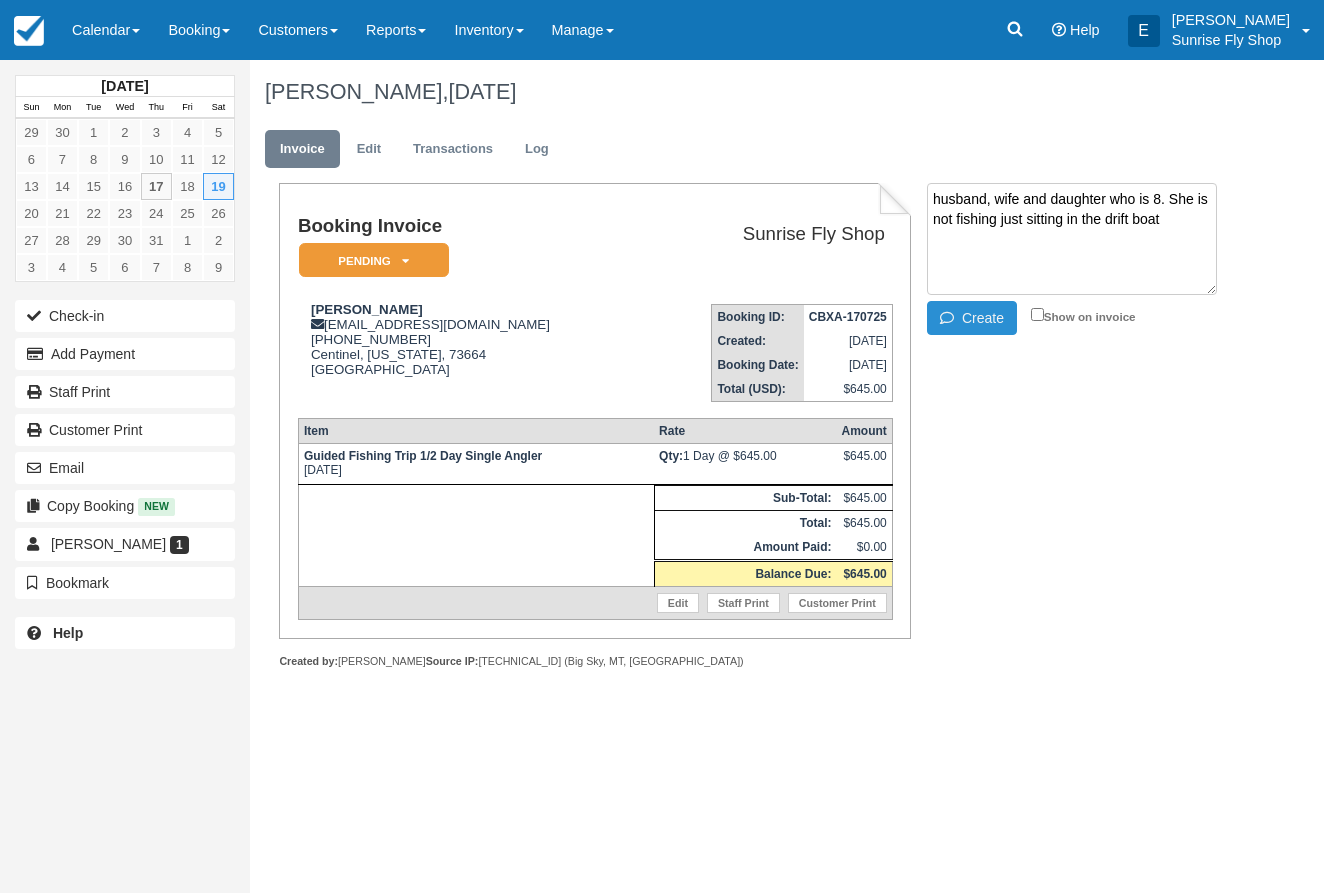 type on "husband, wife and daughter who is 8. She is not fishing just sitting in the drift boat" 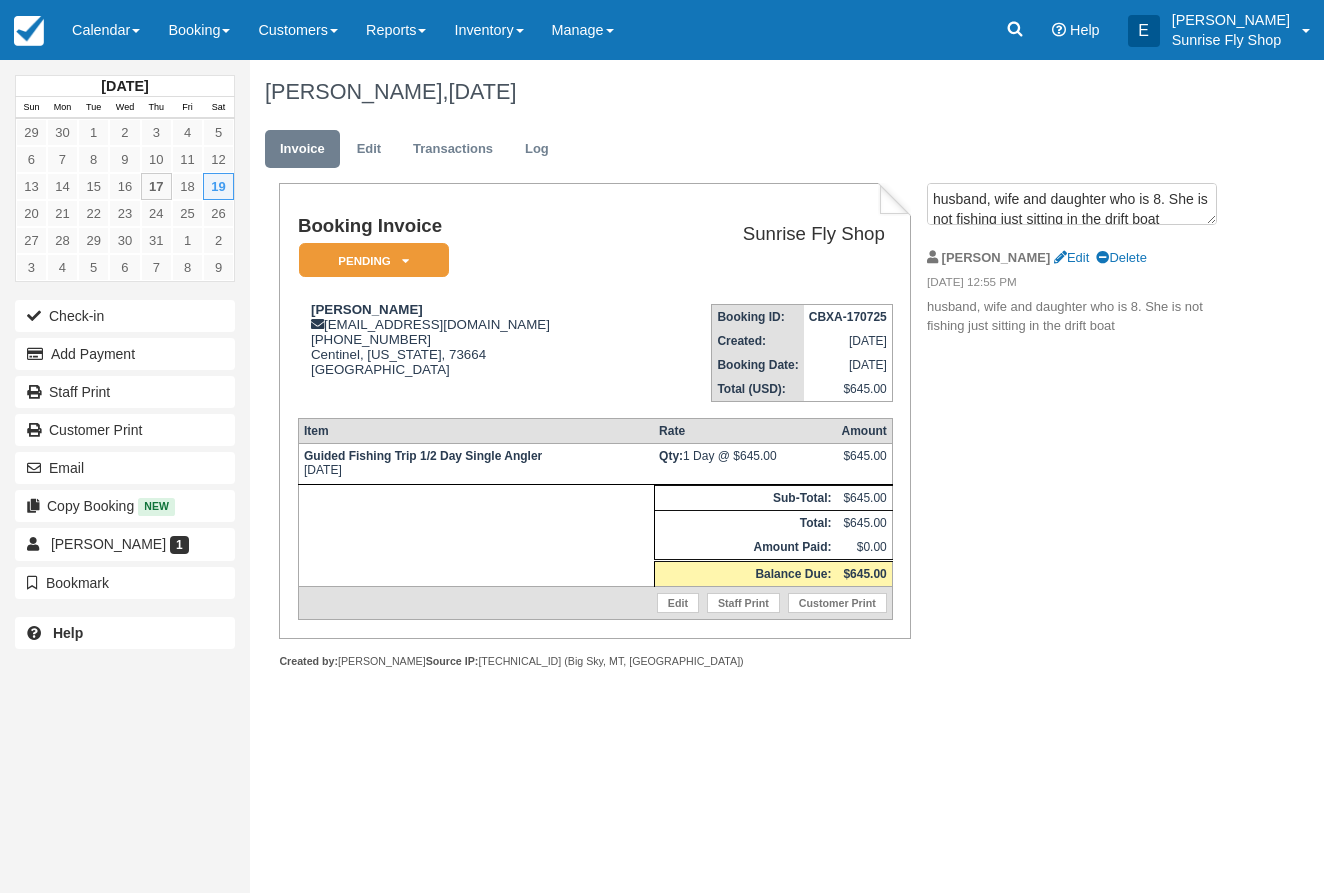 click on "Pending" at bounding box center (374, 260) 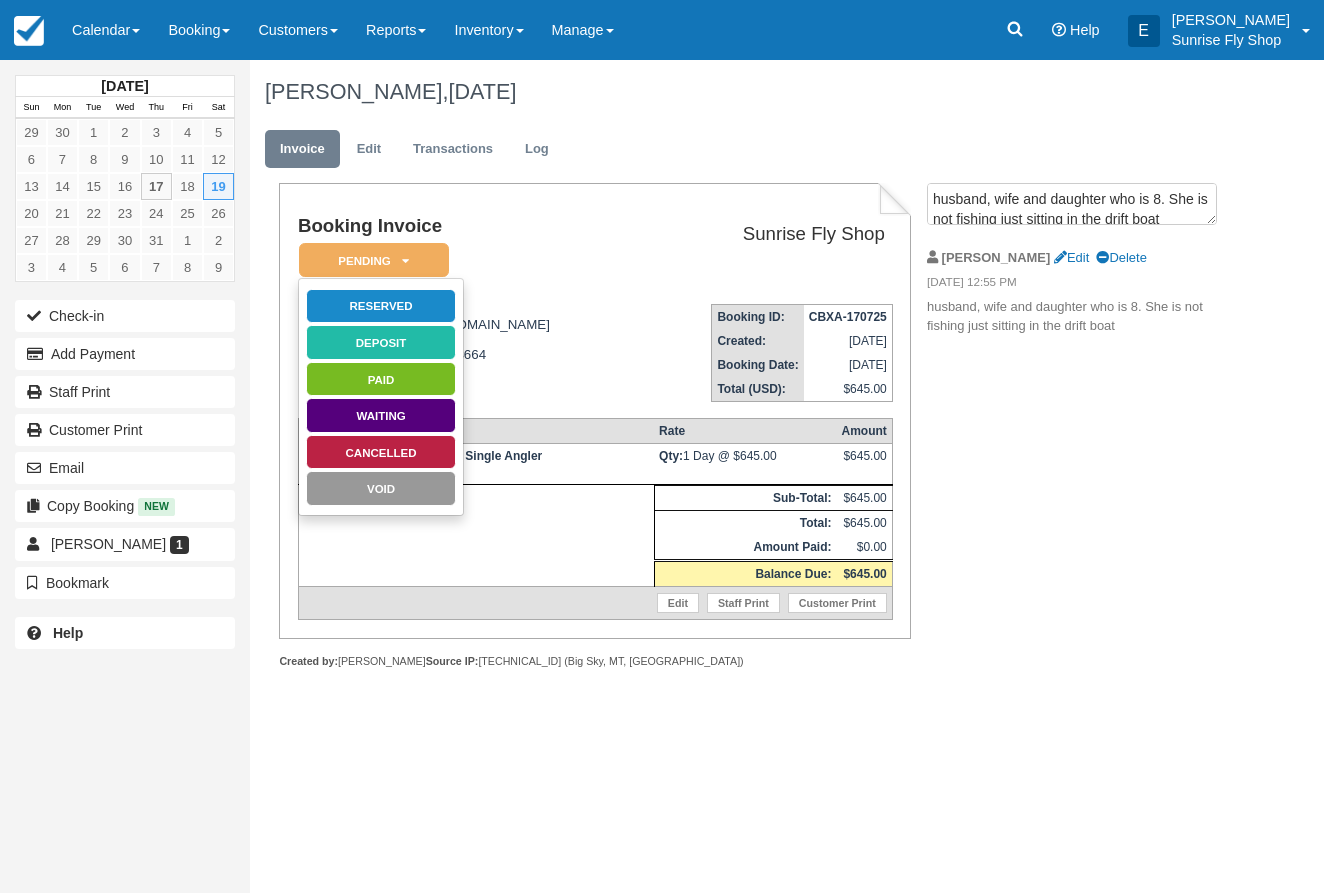 click on "Booking Invoice
Pending   Reserved Deposit Paid Waiting Cancelled Void" at bounding box center (471, 252) 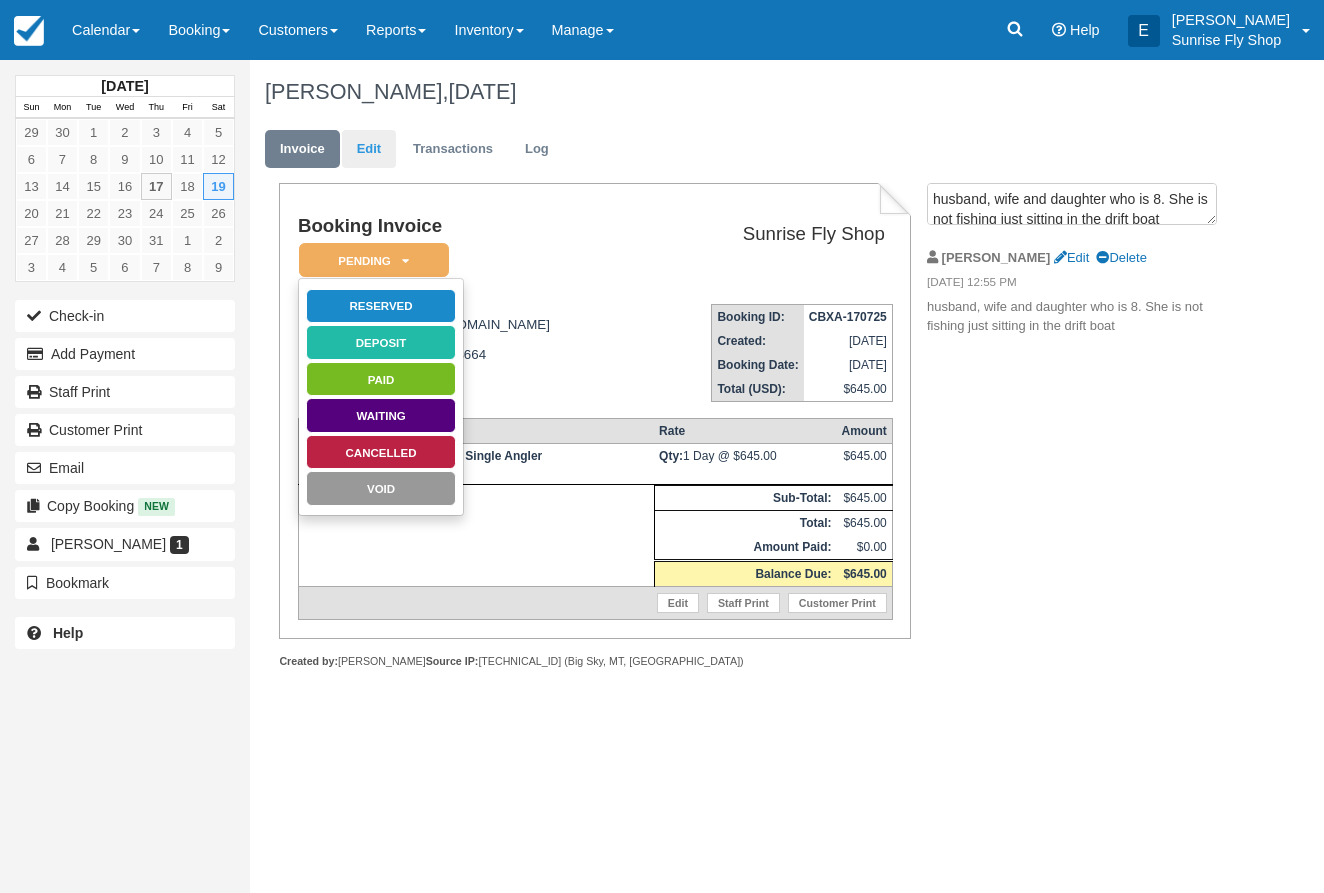 click on "Edit" at bounding box center [369, 149] 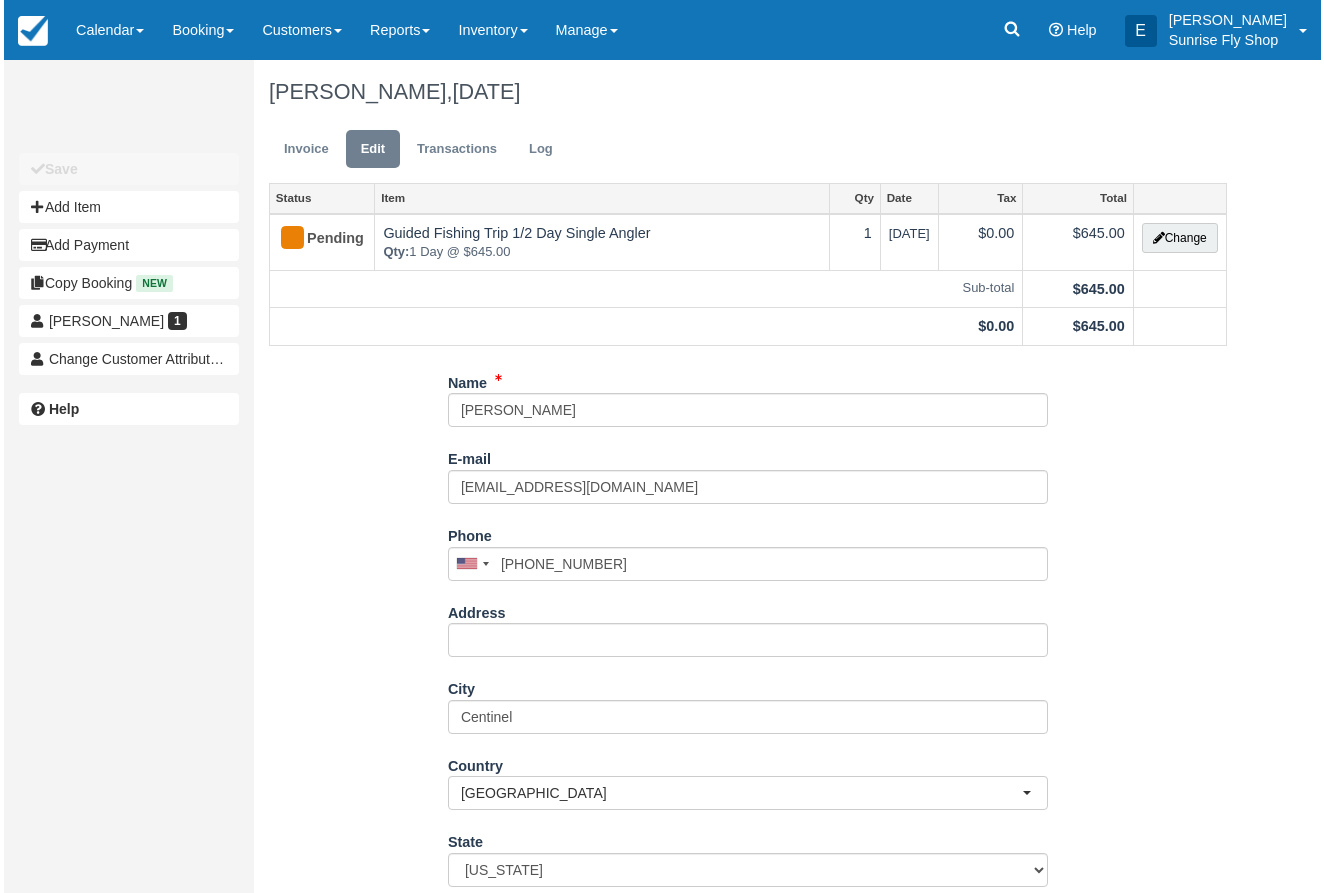 scroll, scrollTop: 0, scrollLeft: 0, axis: both 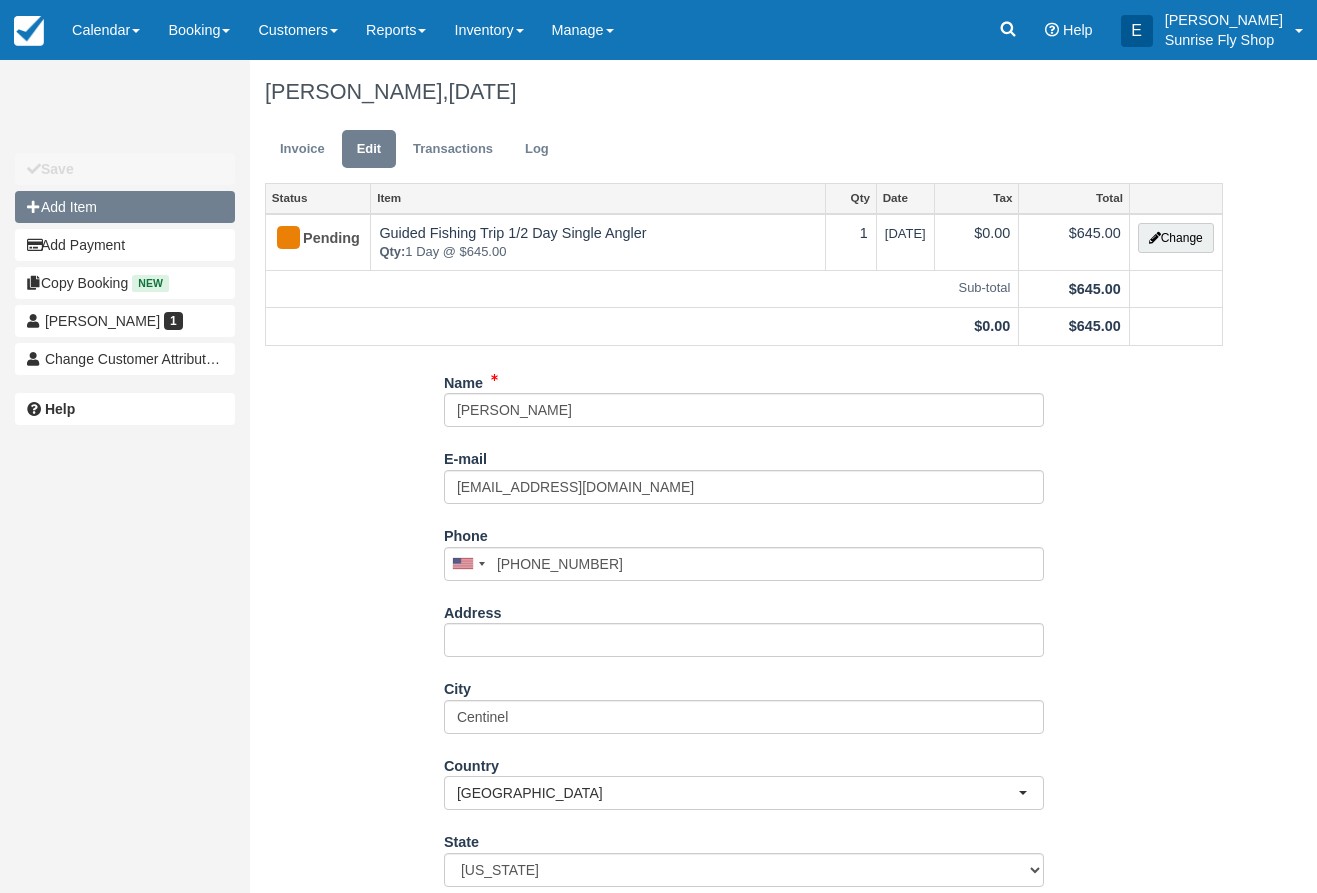 click on "Add Item" at bounding box center (125, 207) 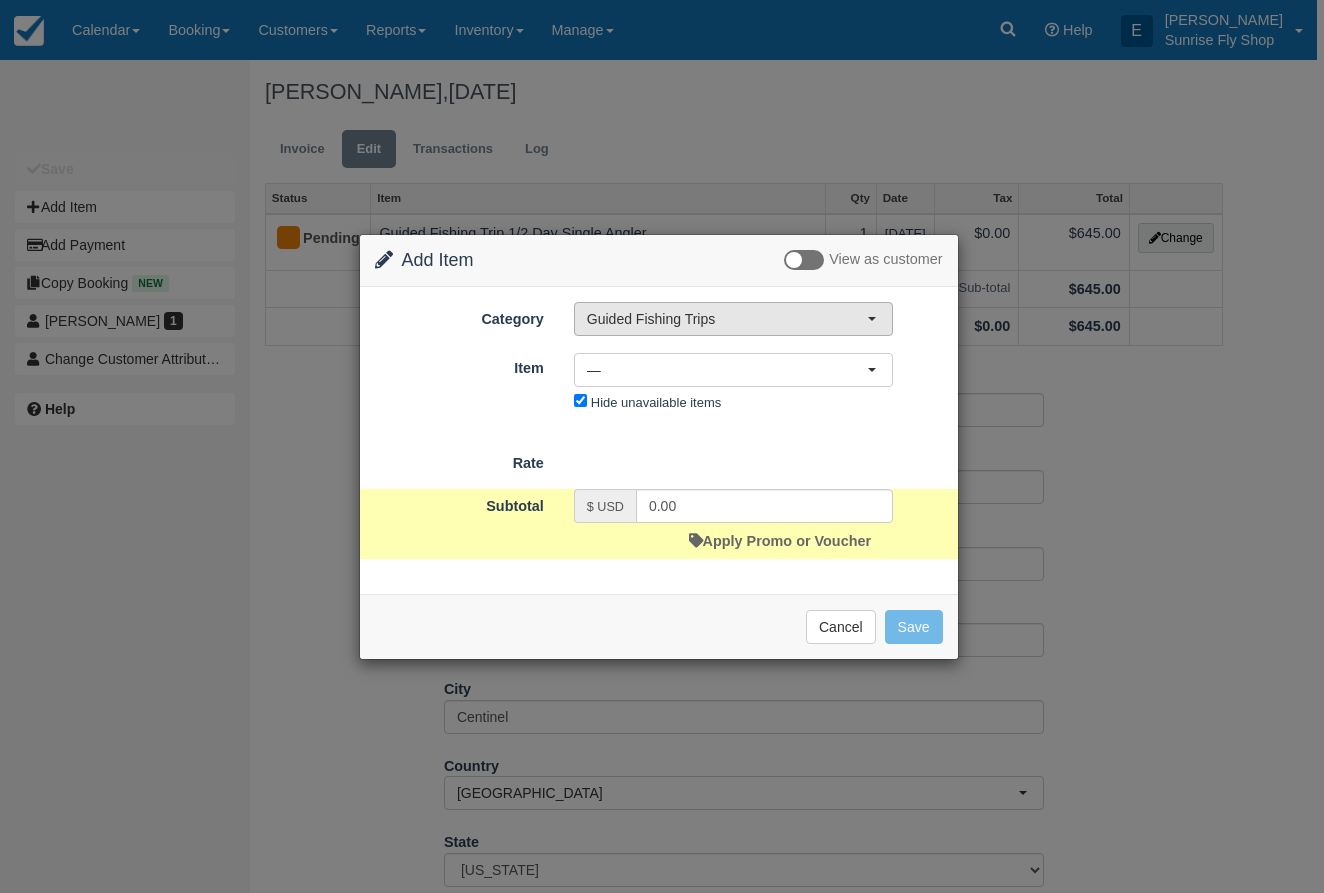 click on "Guided Fishing Trips" at bounding box center [727, 319] 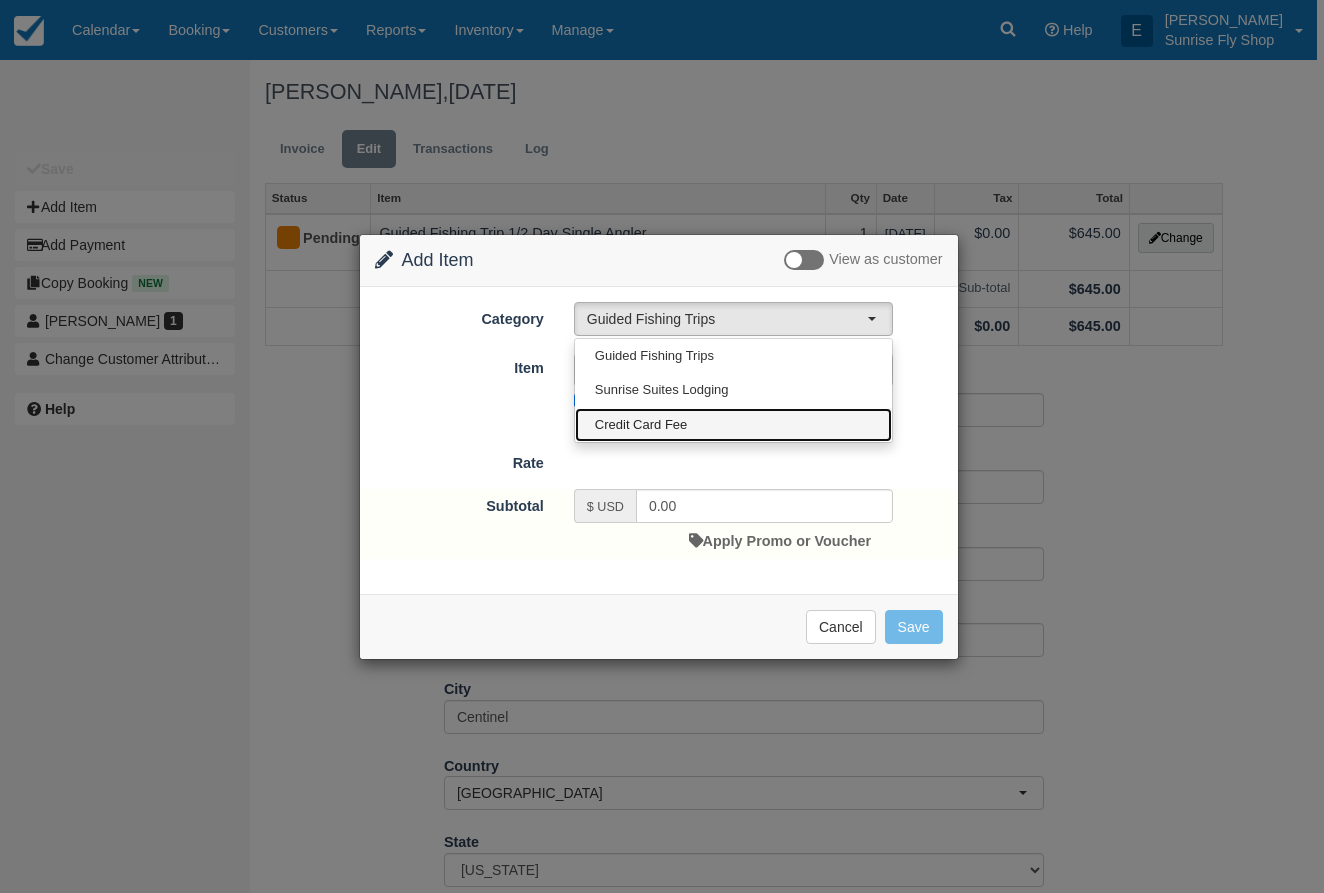 click on "Credit Card Fee" at bounding box center (641, 425) 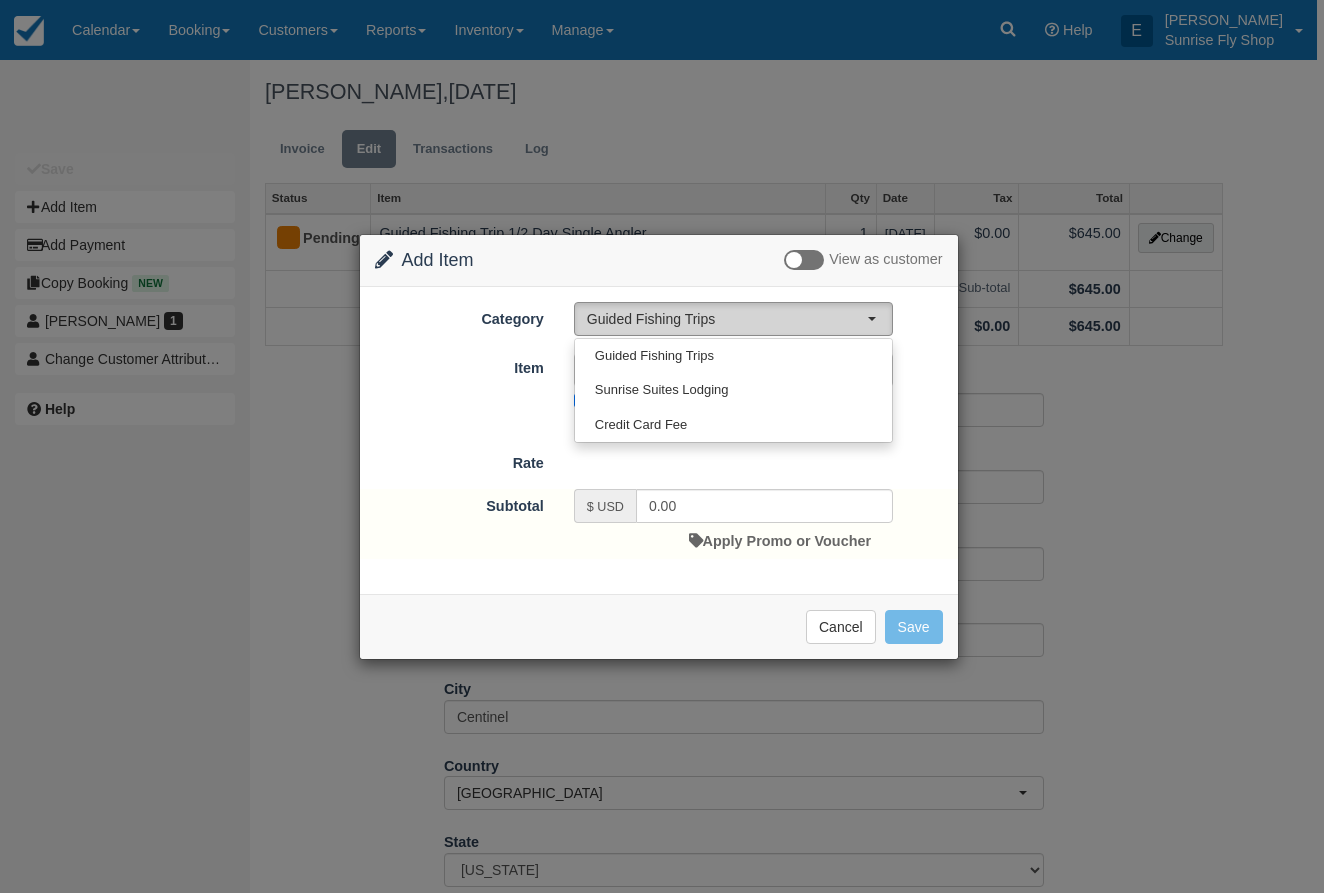 select on "6" 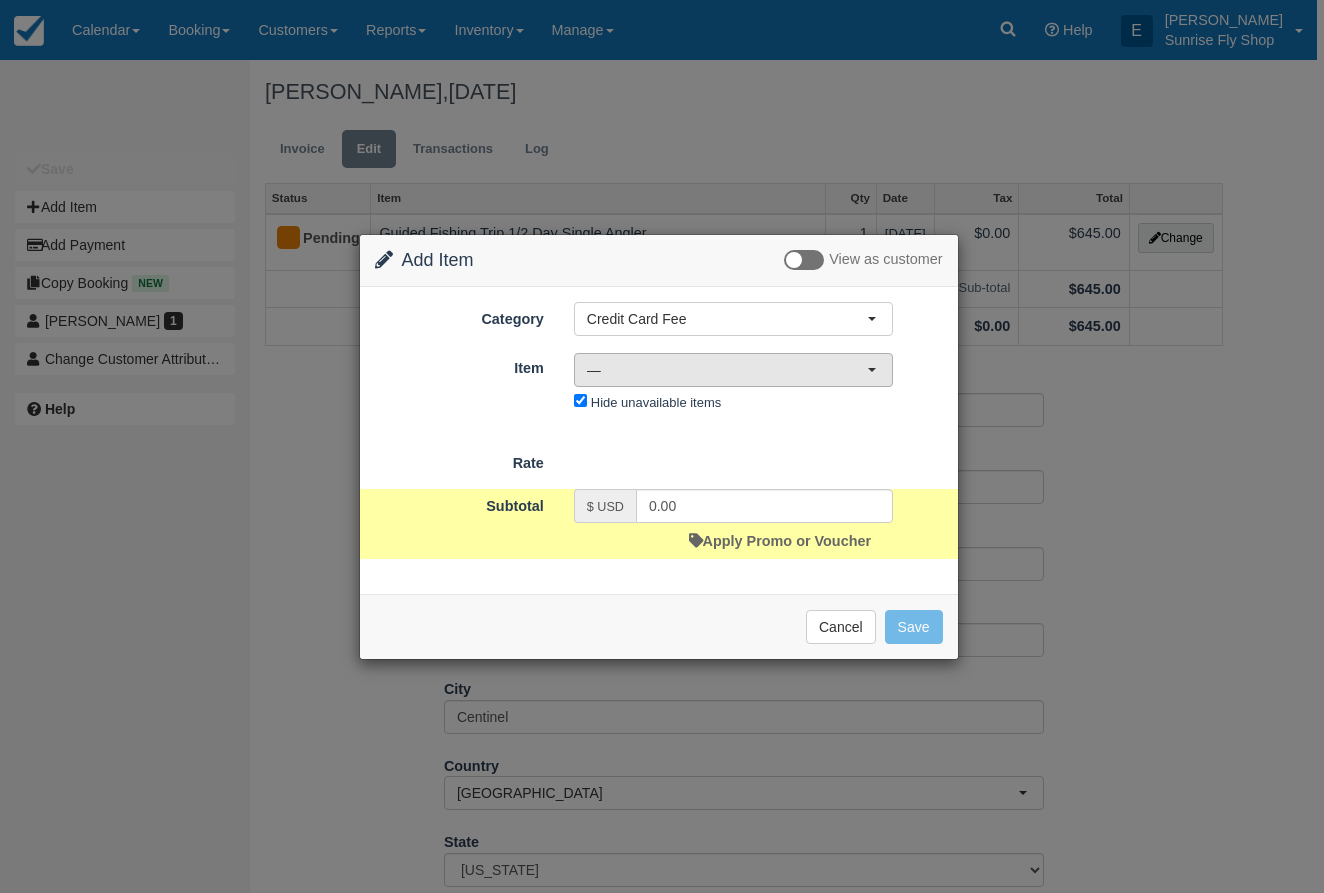 click on "—" at bounding box center [727, 370] 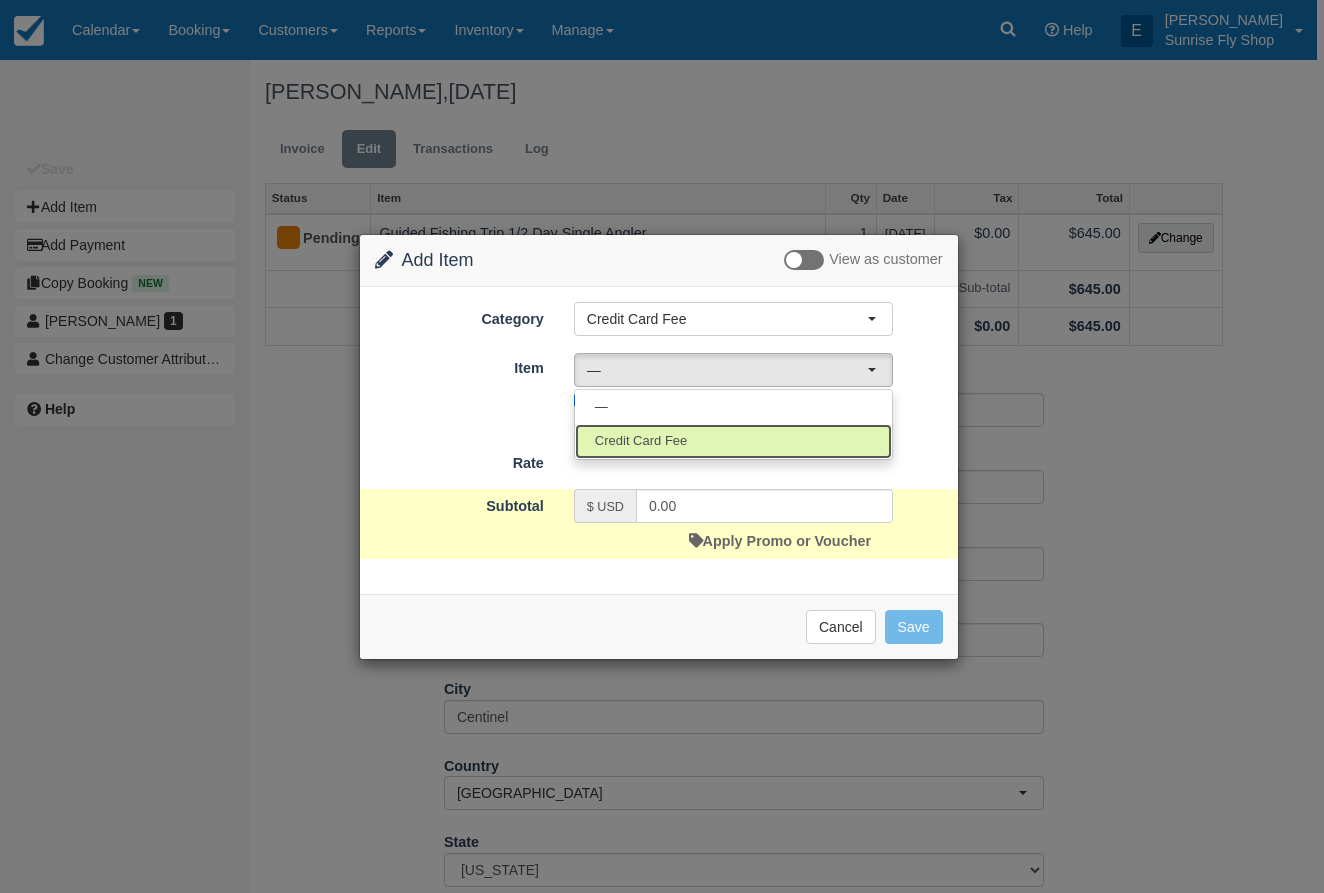 click on "Credit Card Fee" at bounding box center [641, 441] 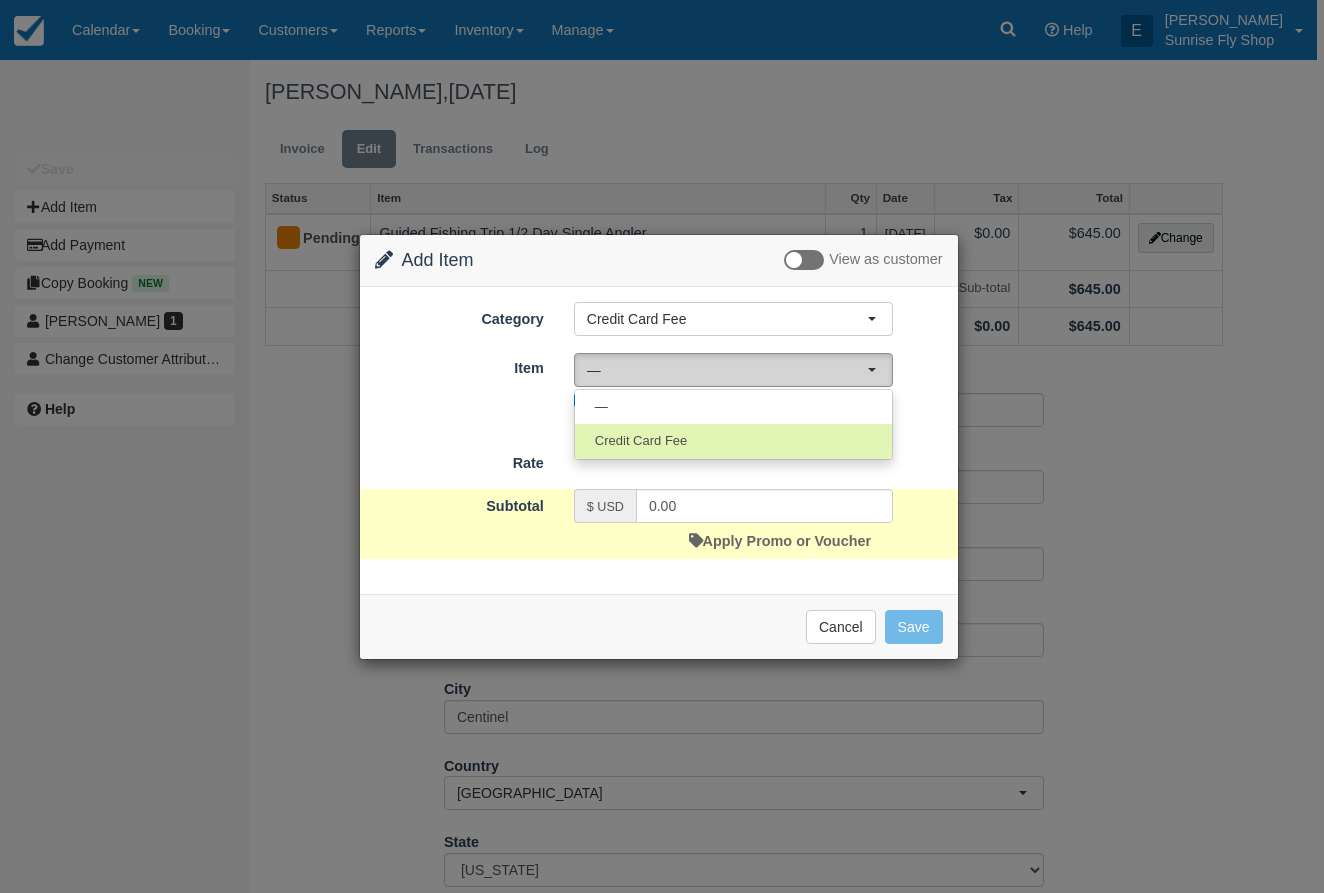 select on "23" 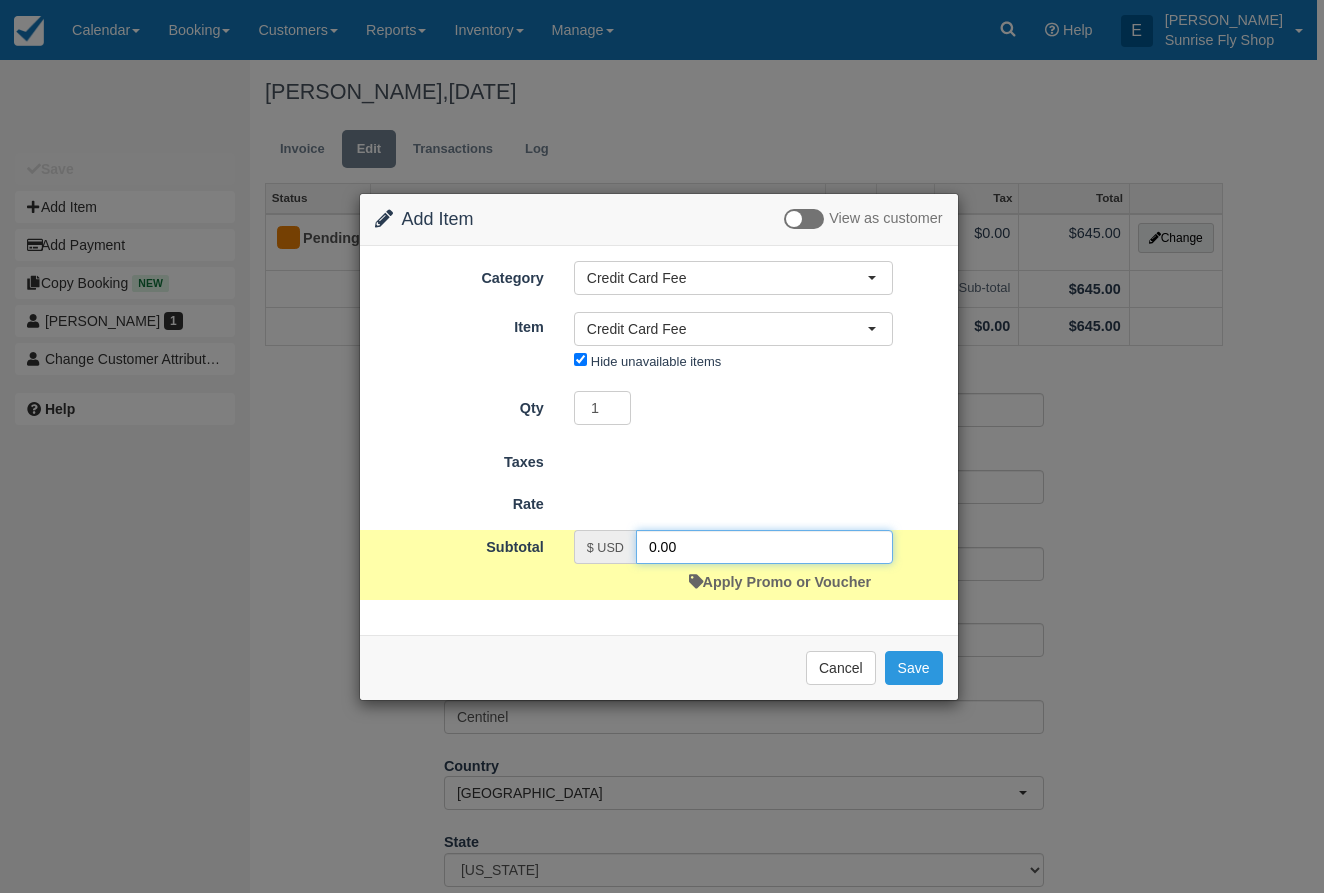 click on "0.00" at bounding box center (764, 547) 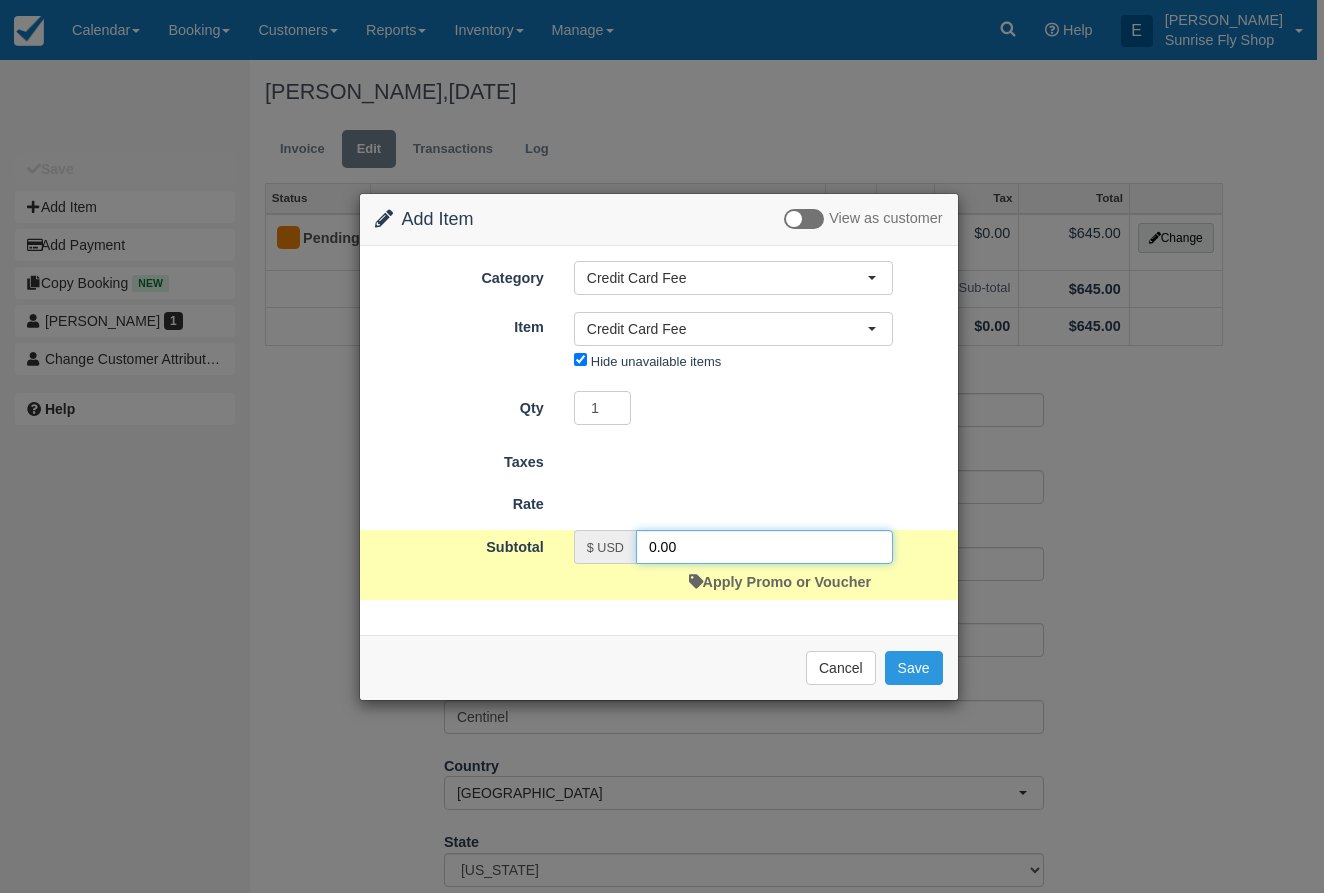 click on "0.00" at bounding box center (764, 547) 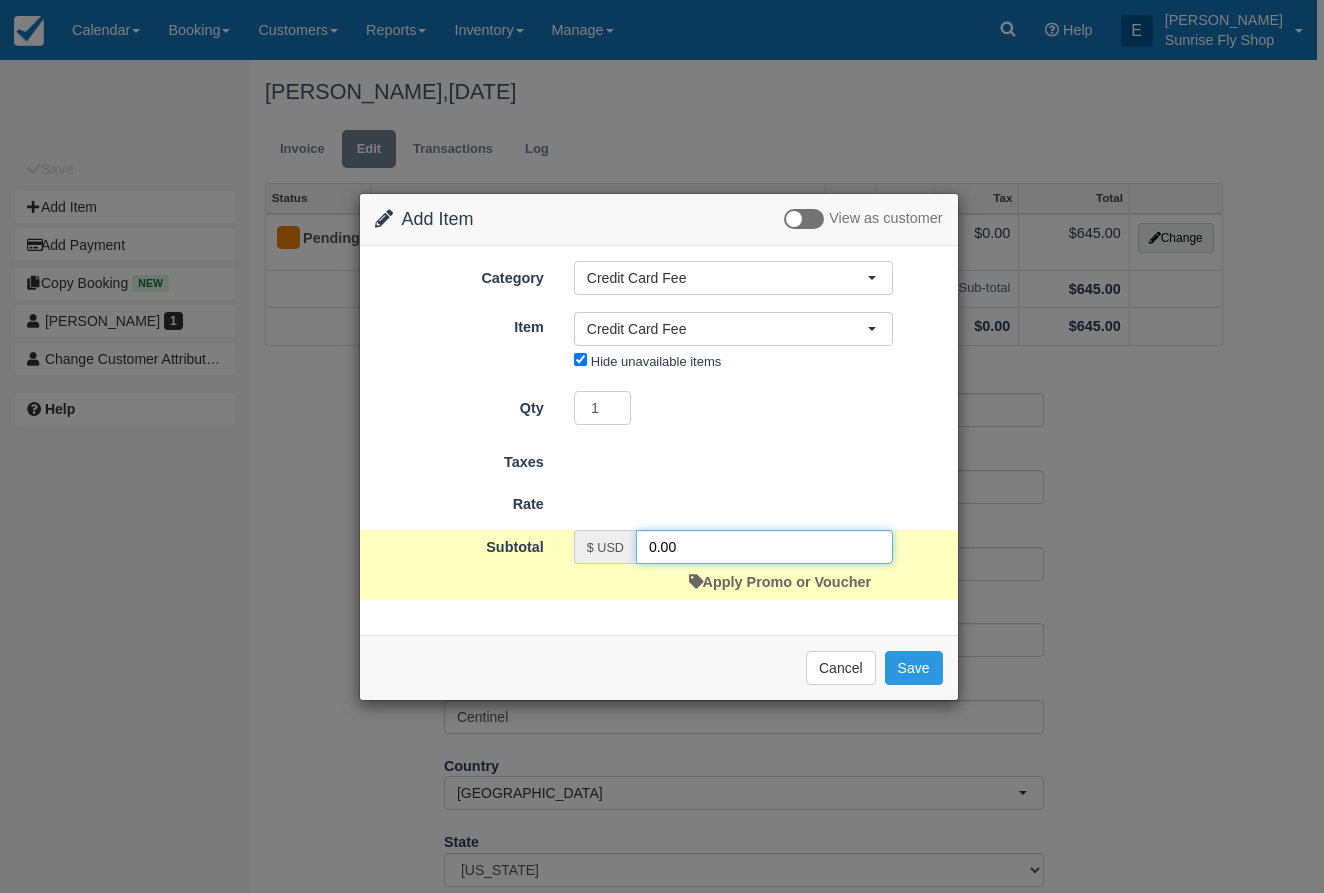 click on "0.00" at bounding box center (764, 547) 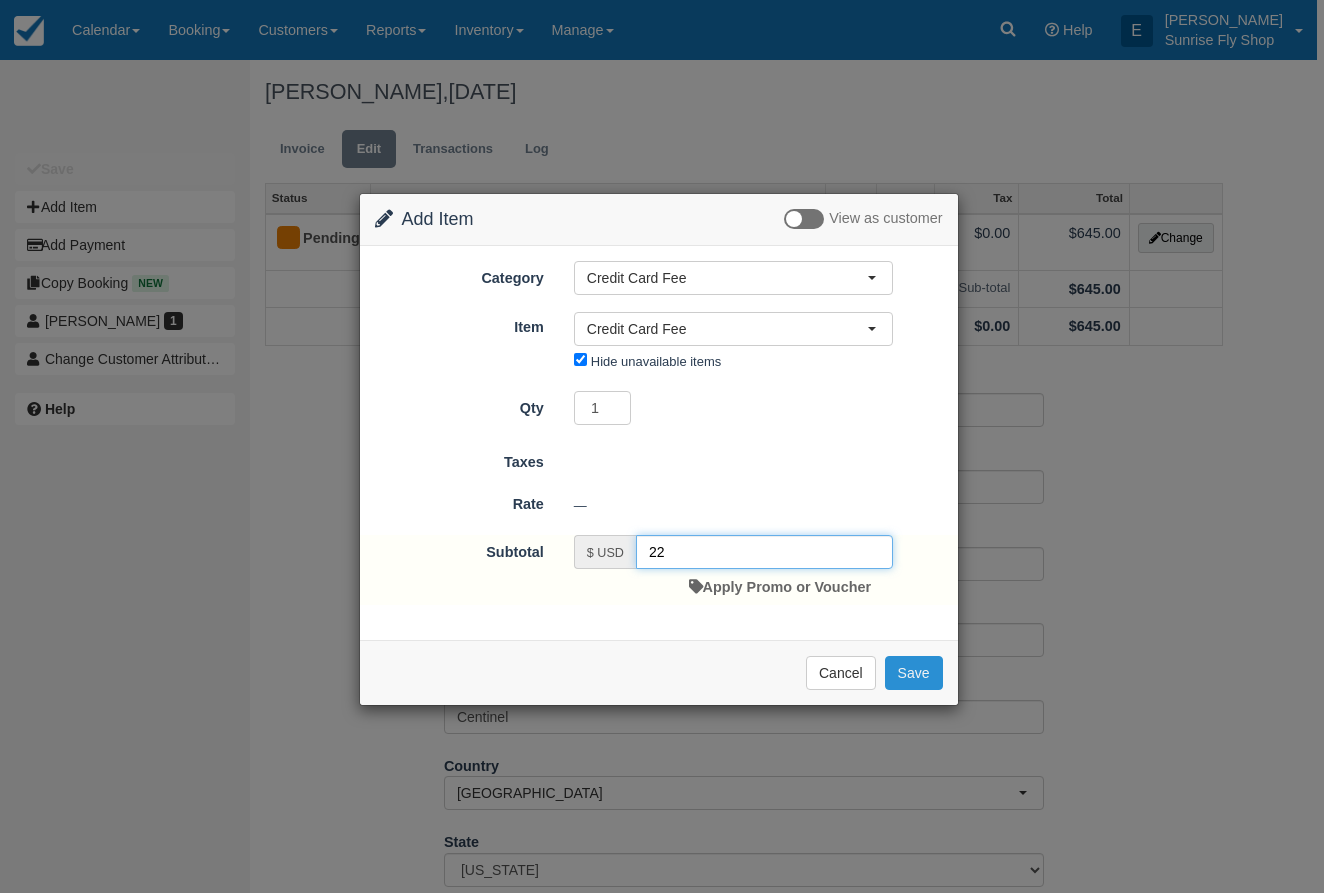 type on "22" 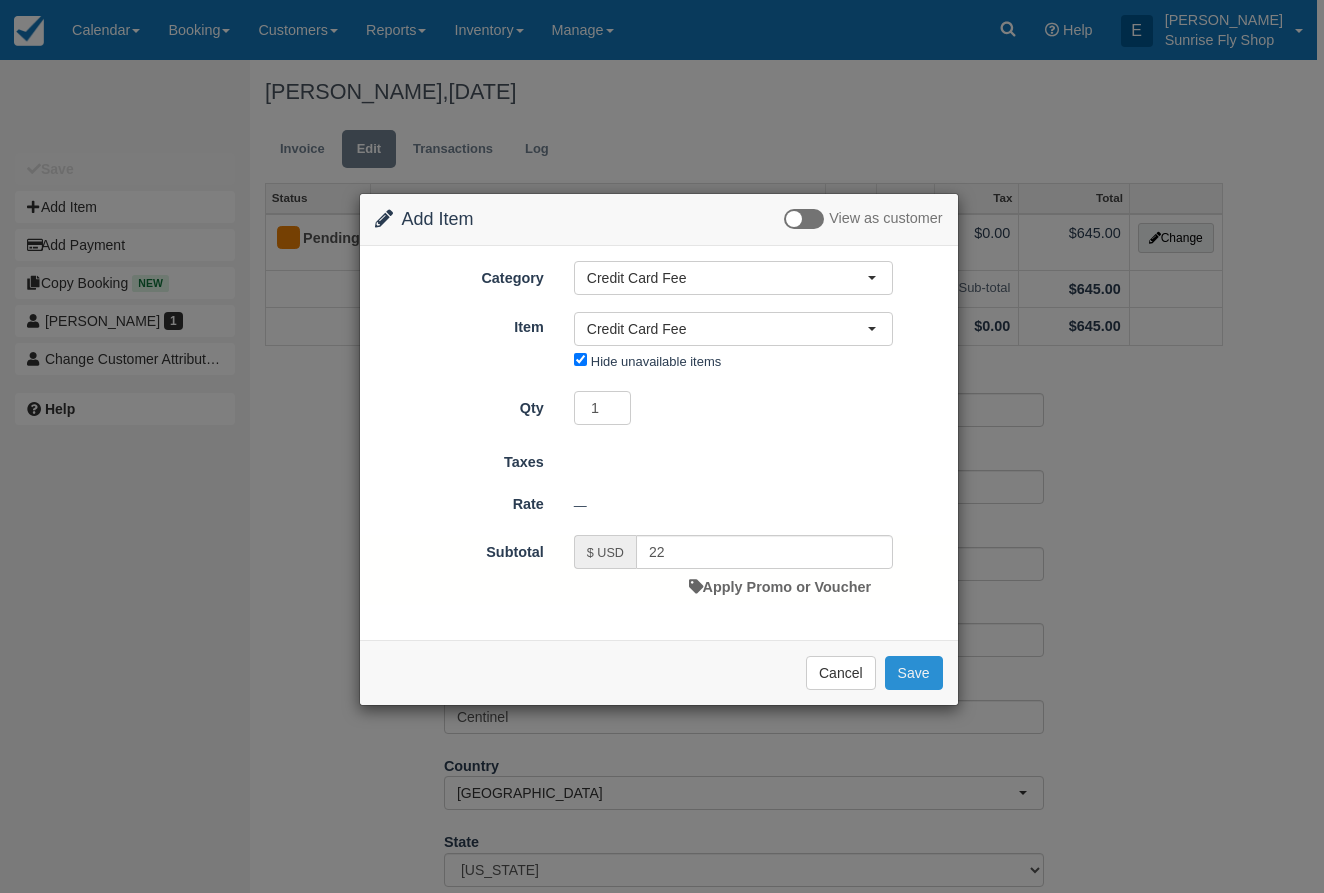 click on "Save" at bounding box center [914, 673] 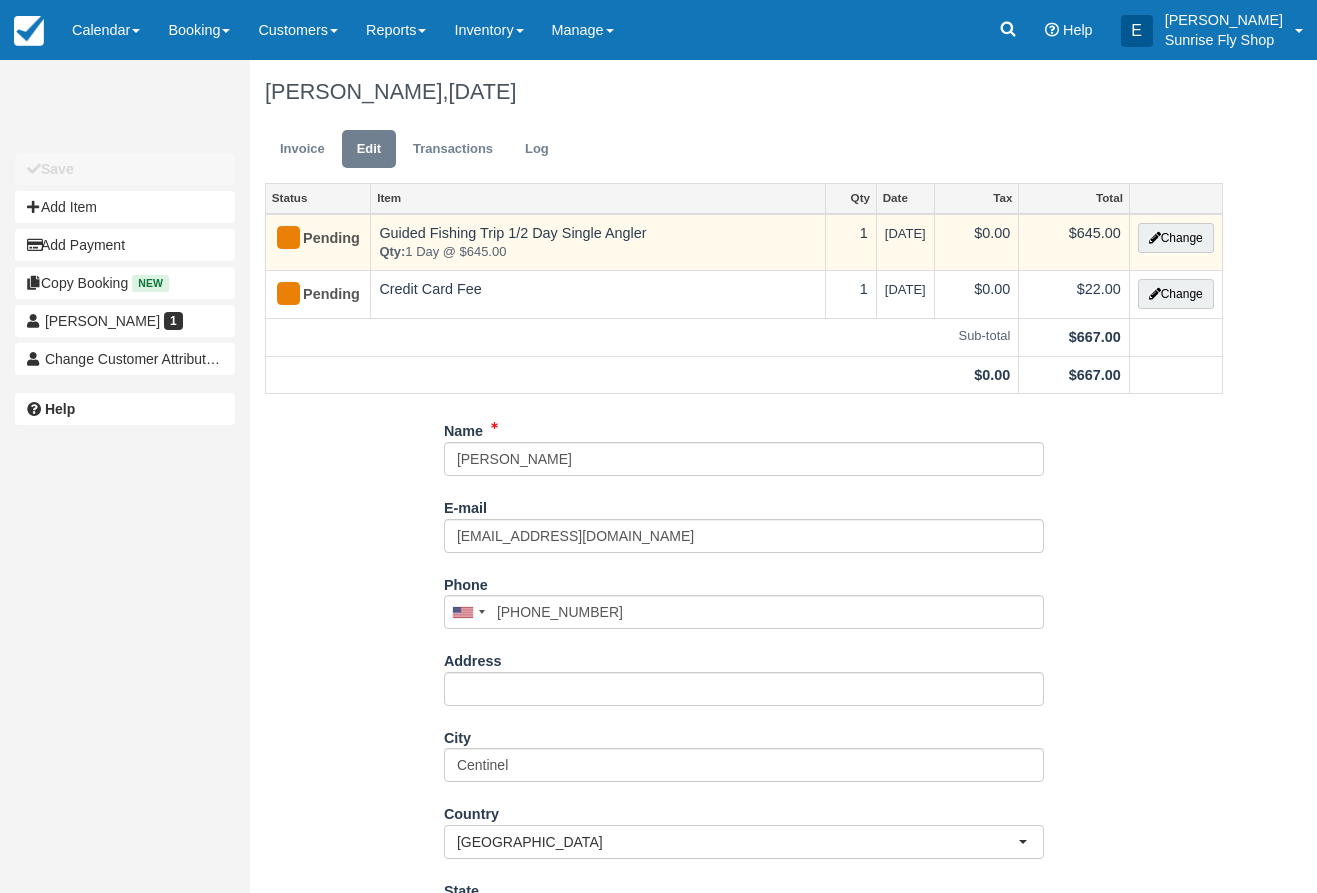 scroll, scrollTop: 0, scrollLeft: 0, axis: both 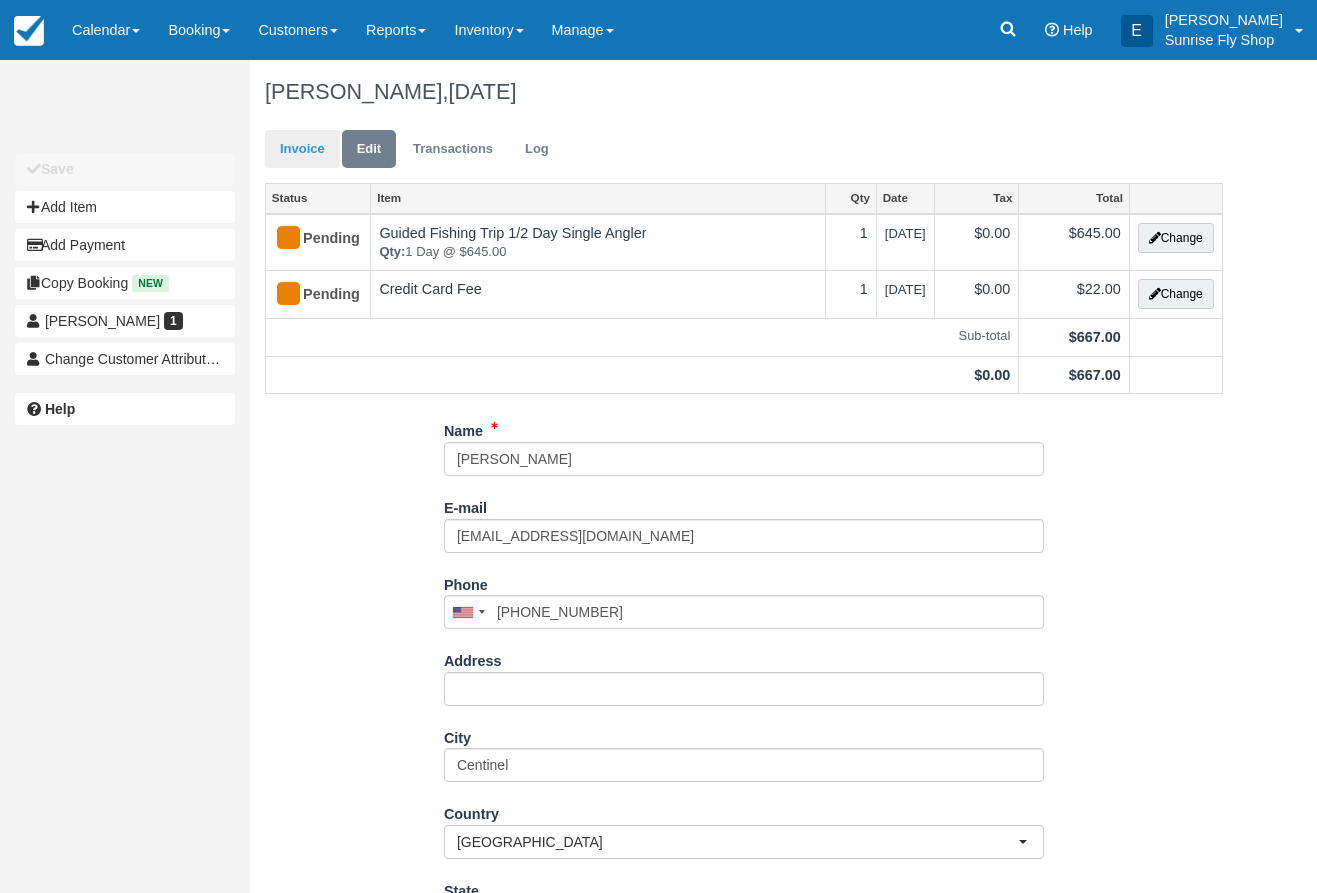 click on "Invoice" at bounding box center (302, 149) 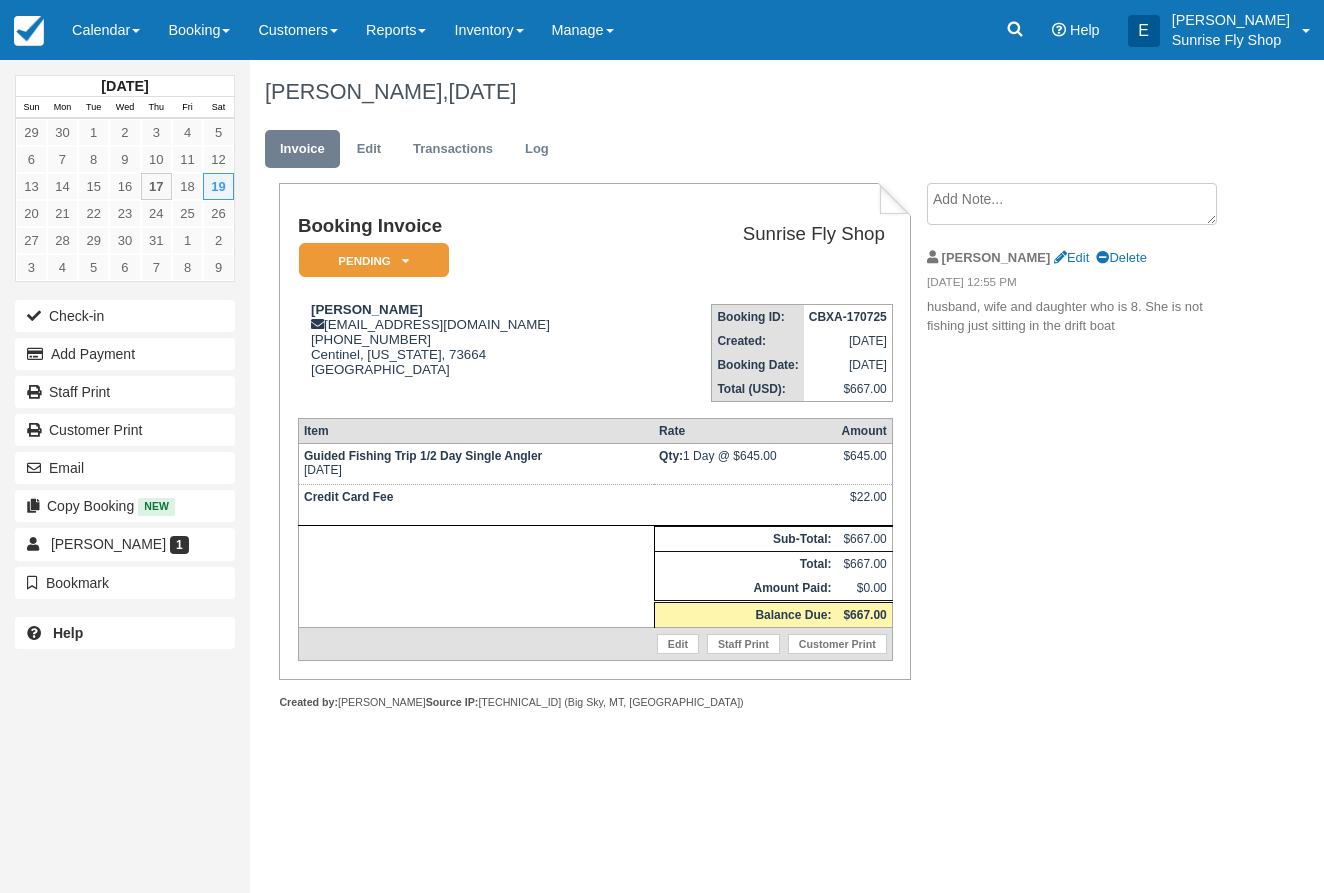 scroll, scrollTop: 0, scrollLeft: 0, axis: both 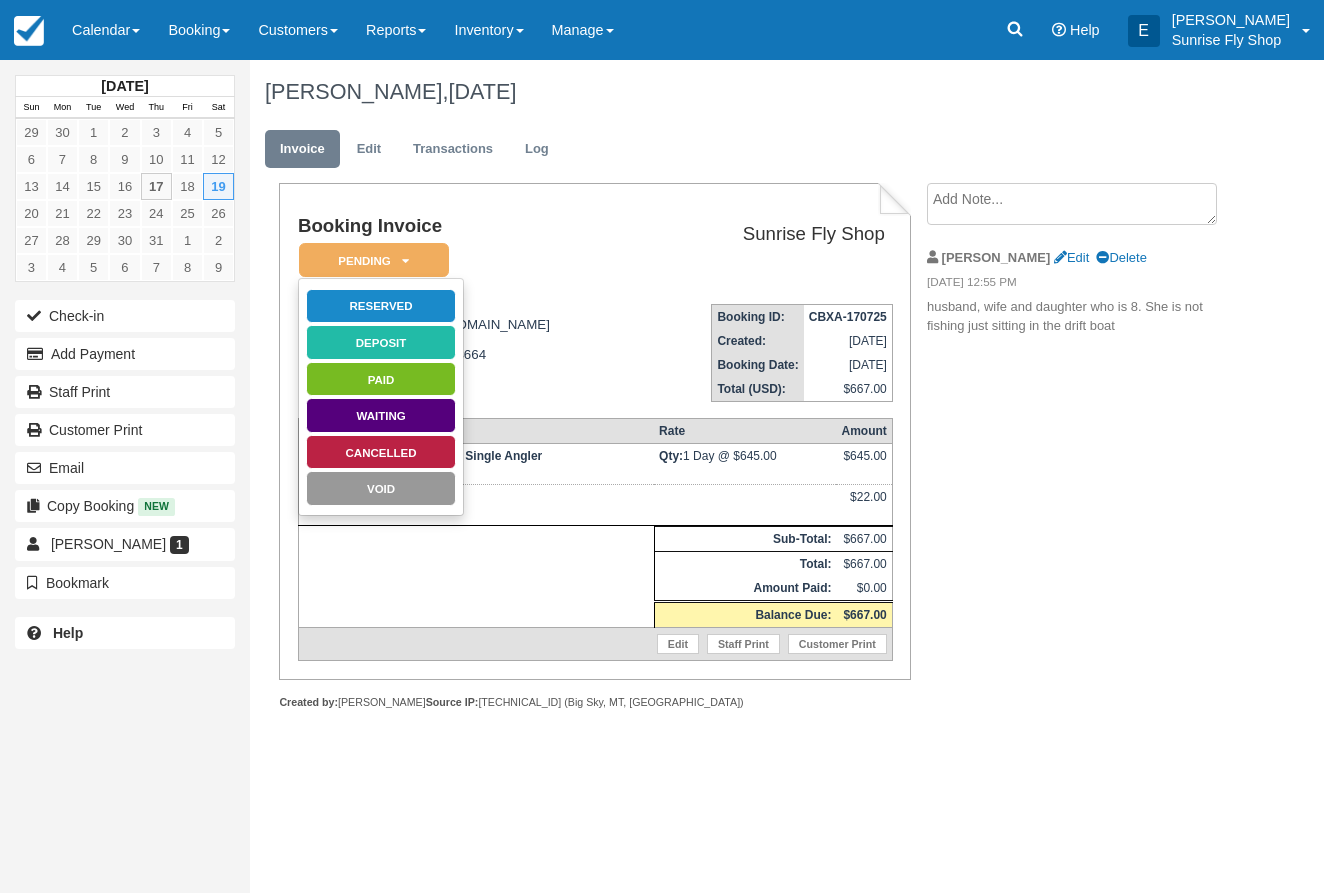click on "Reserved" at bounding box center (381, 306) 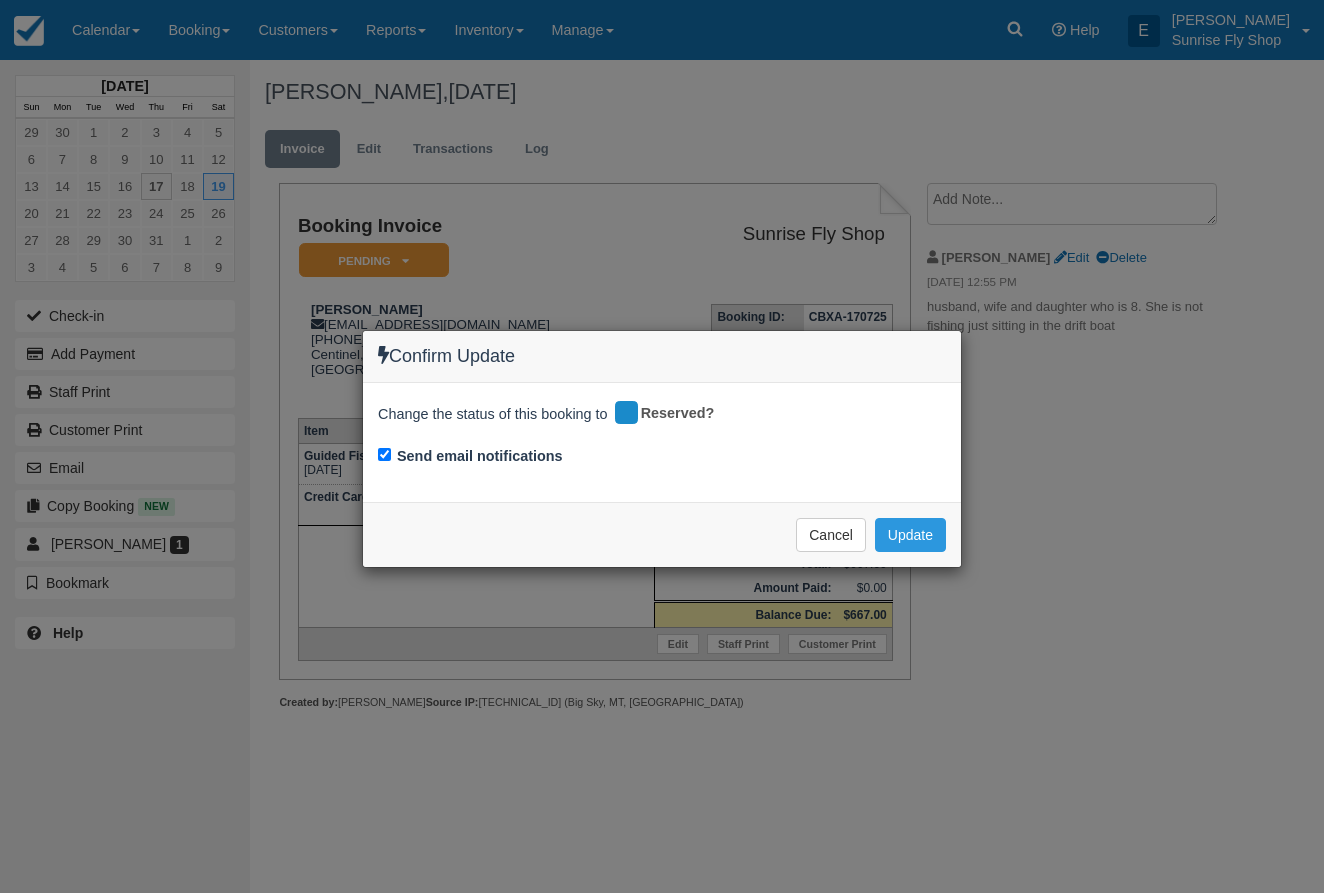 click on "Update" at bounding box center [910, 535] 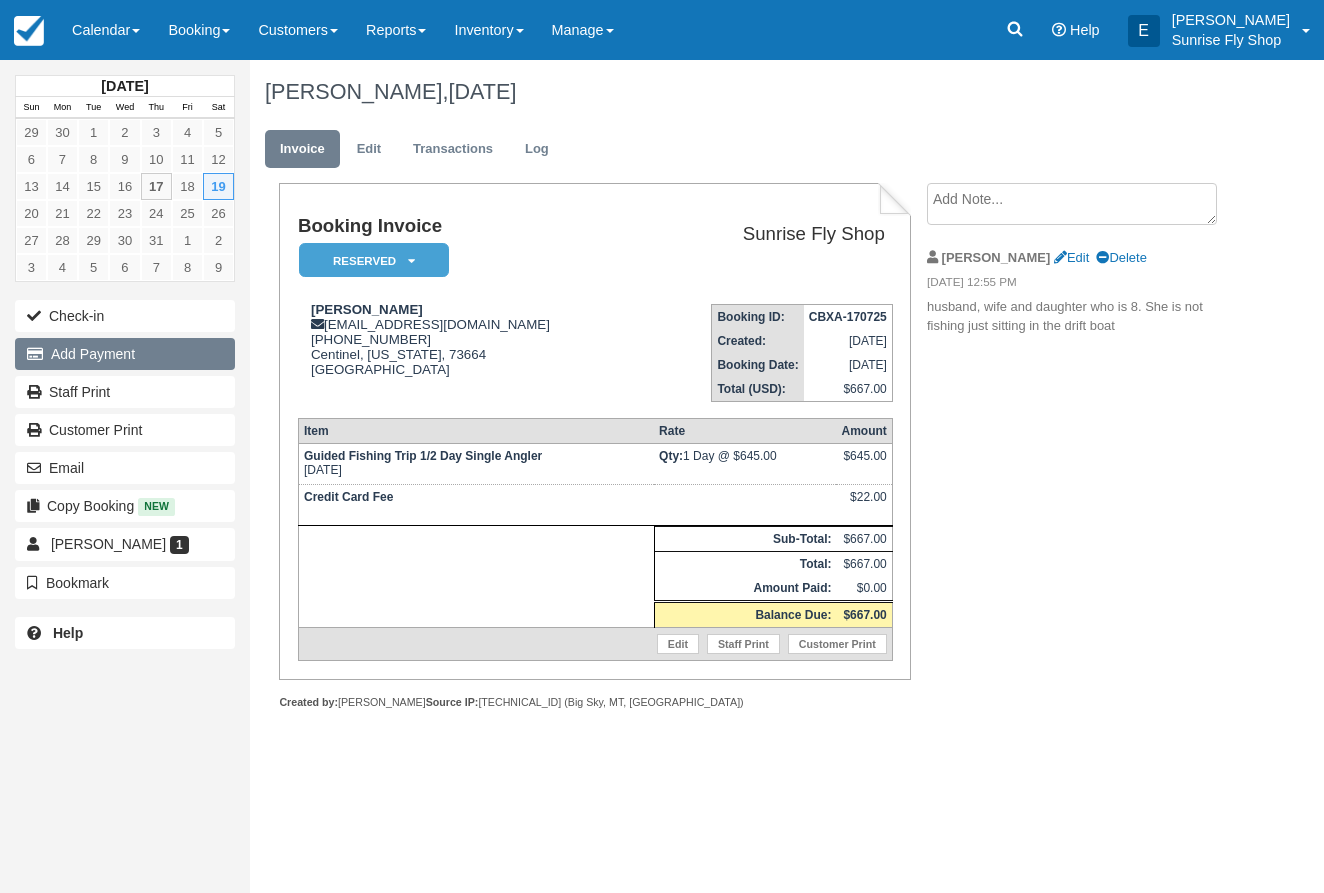 click on "Add Payment" at bounding box center (125, 354) 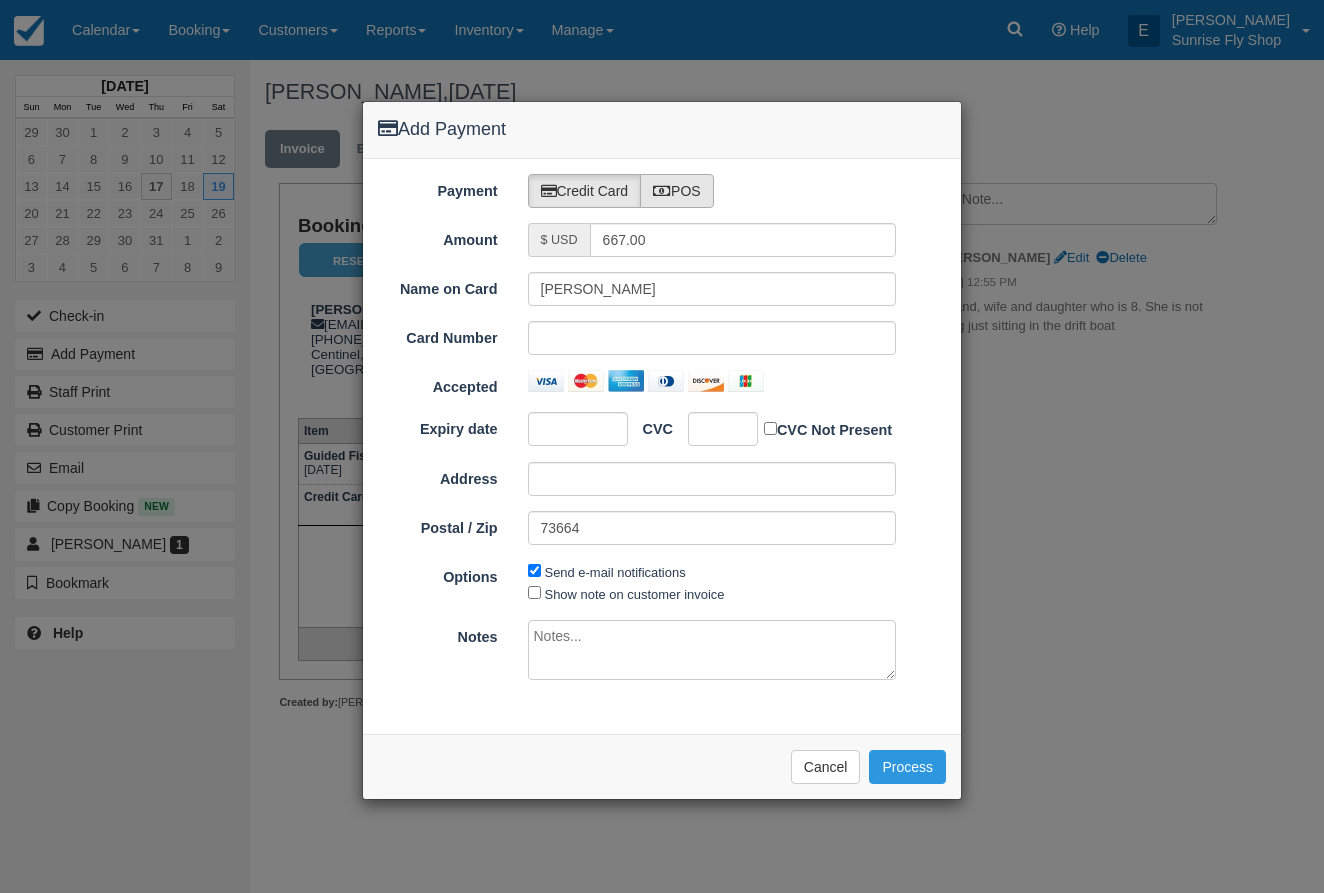 click at bounding box center [662, 191] 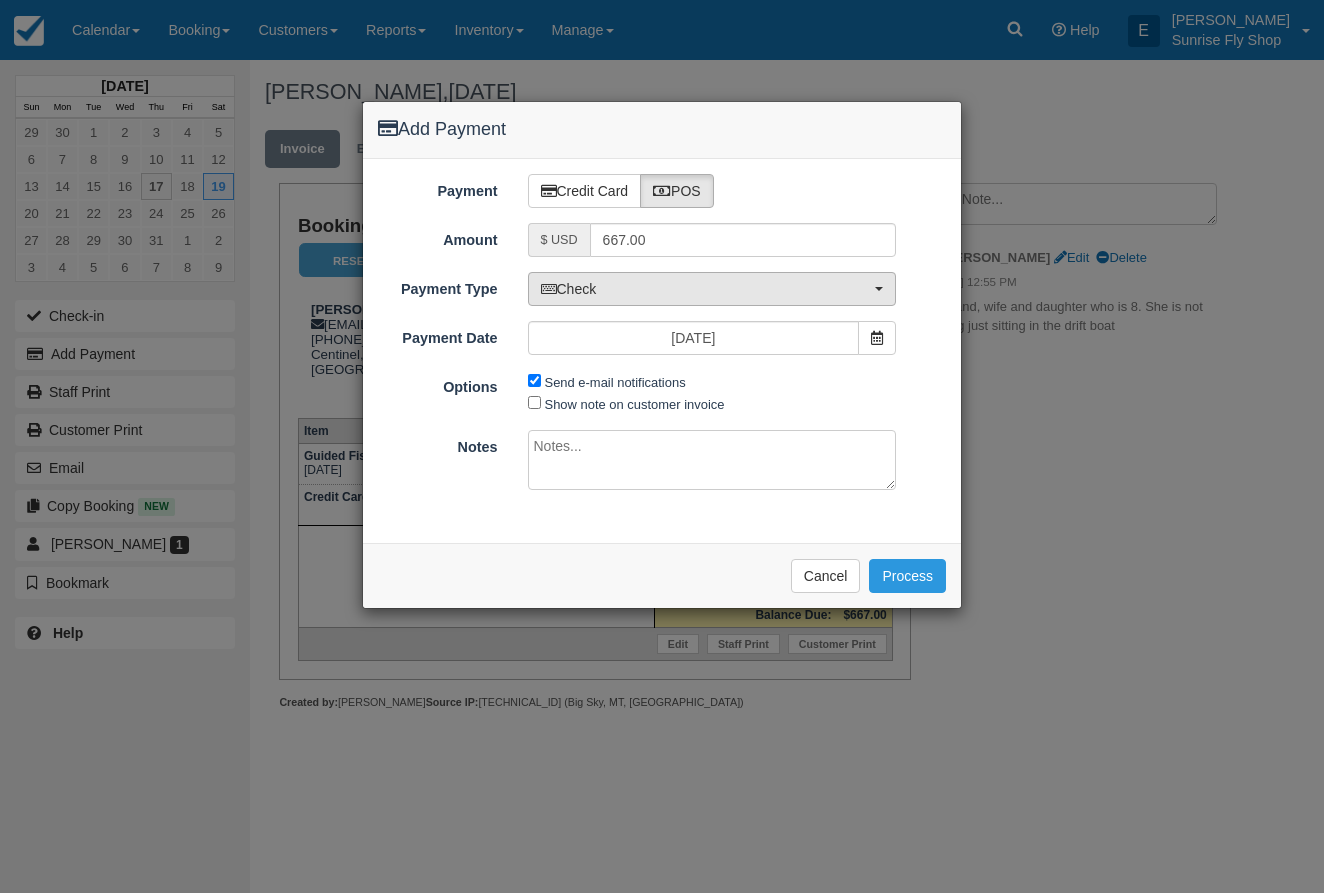click on "Check" at bounding box center [706, 289] 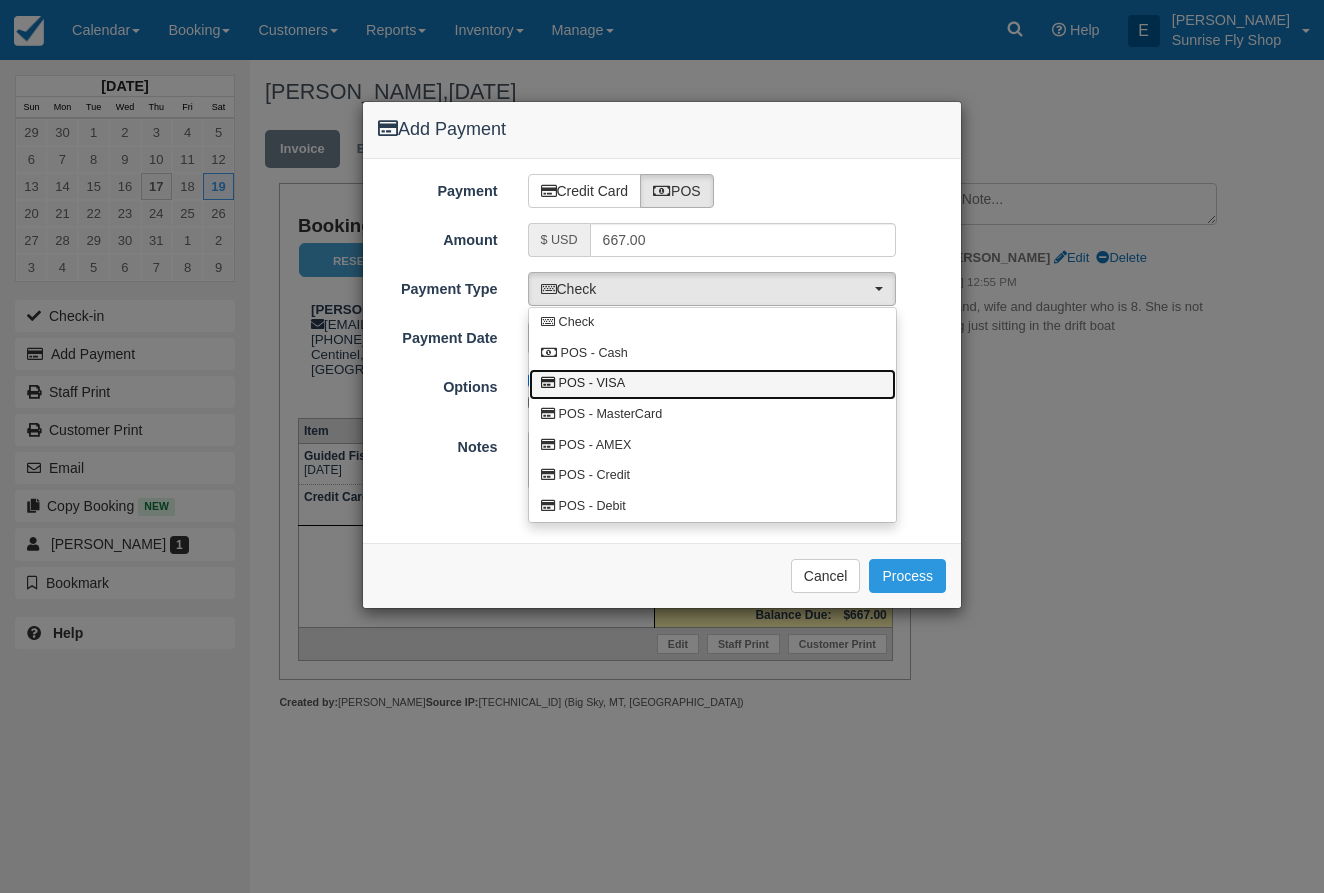 click on "POS - VISA" at bounding box center [712, 384] 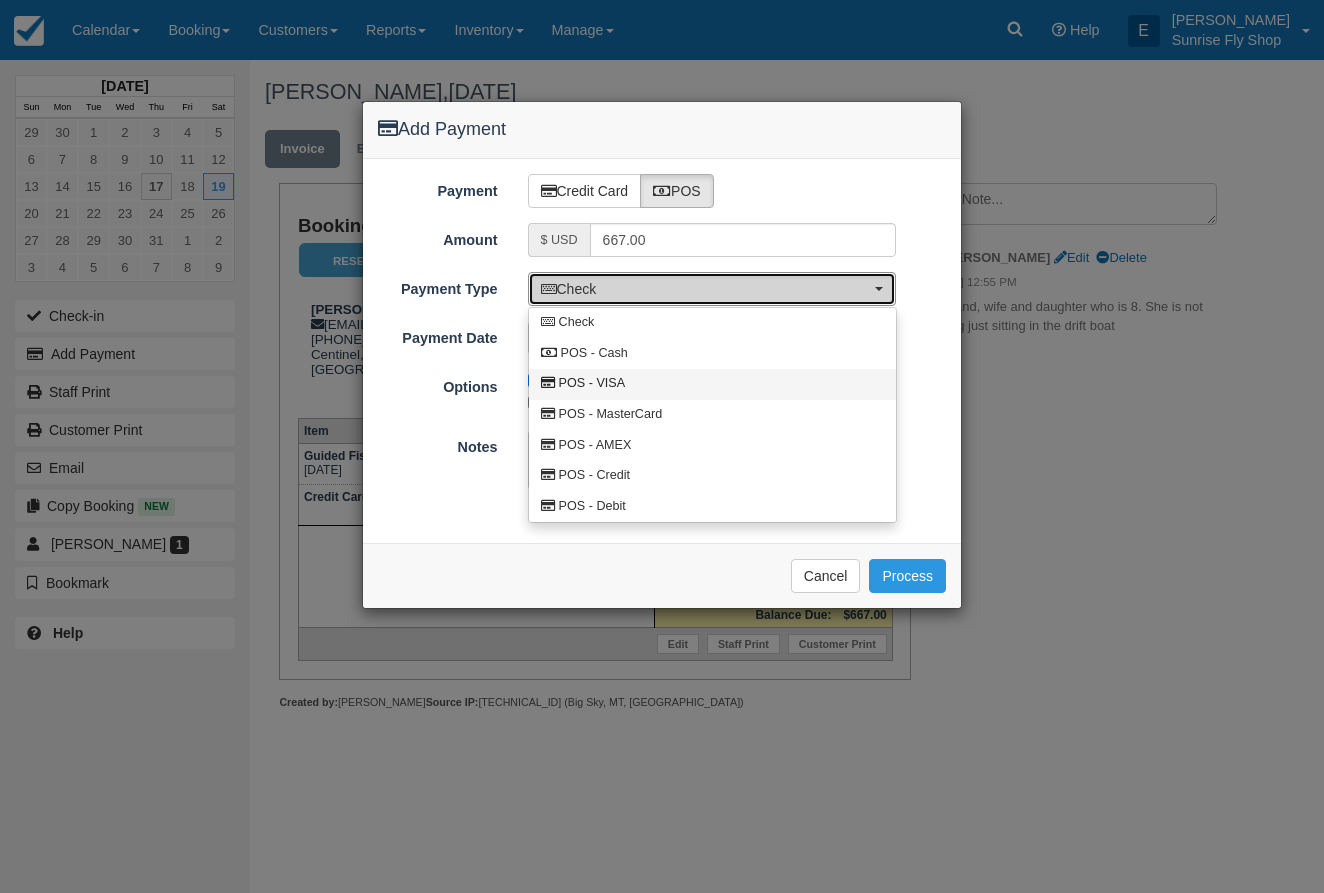 select on "VISA" 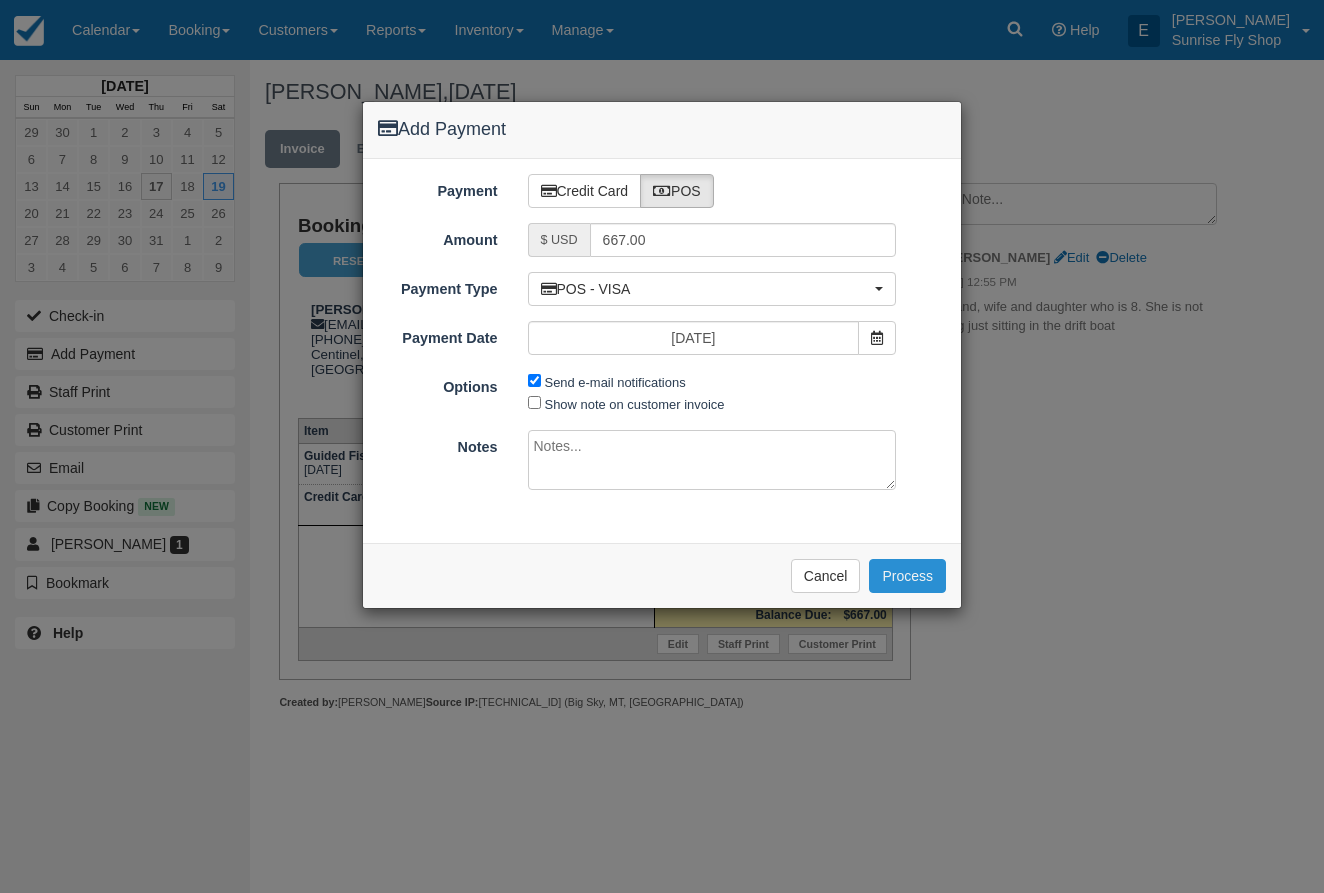click on "Process" at bounding box center (907, 576) 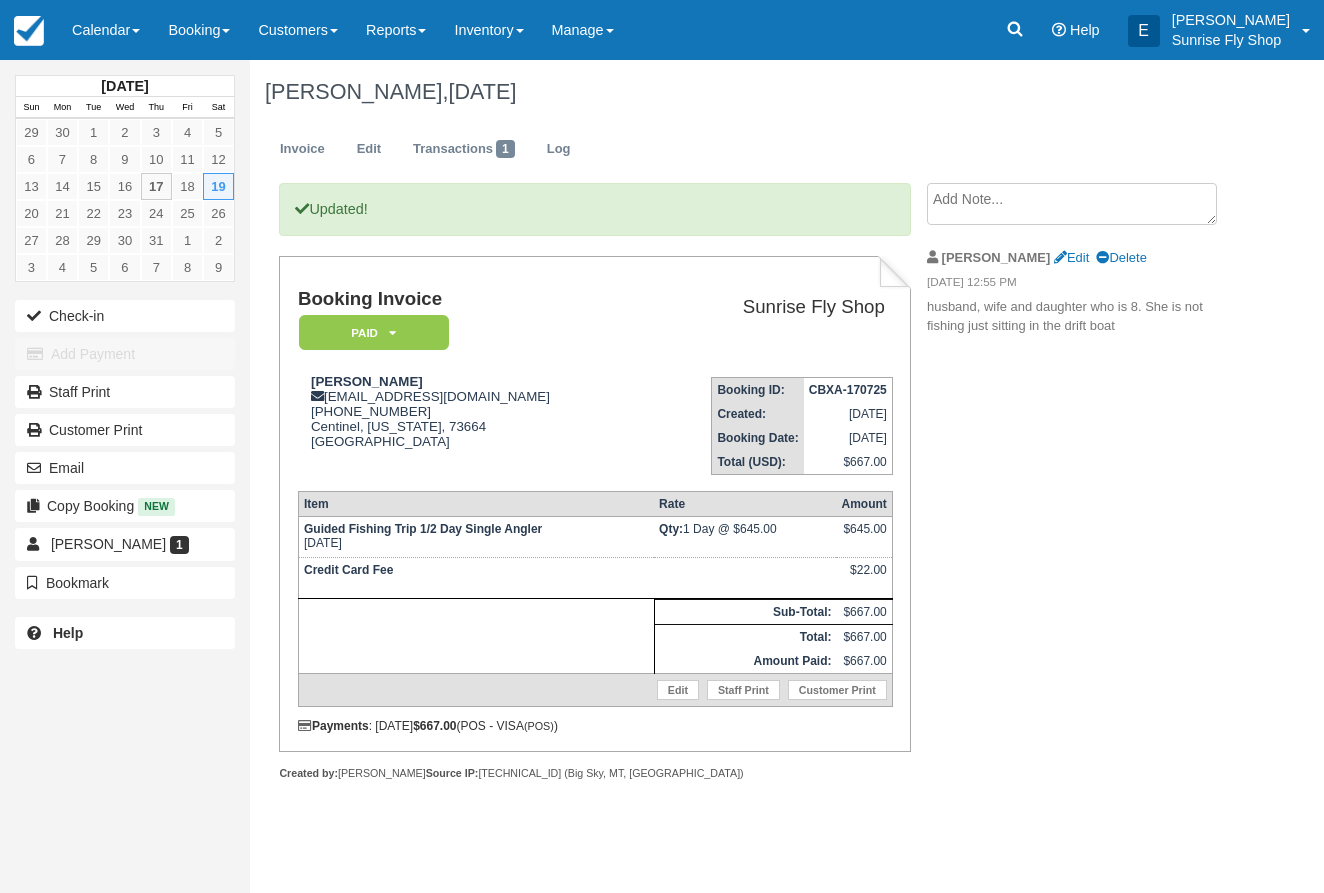 scroll, scrollTop: 0, scrollLeft: 0, axis: both 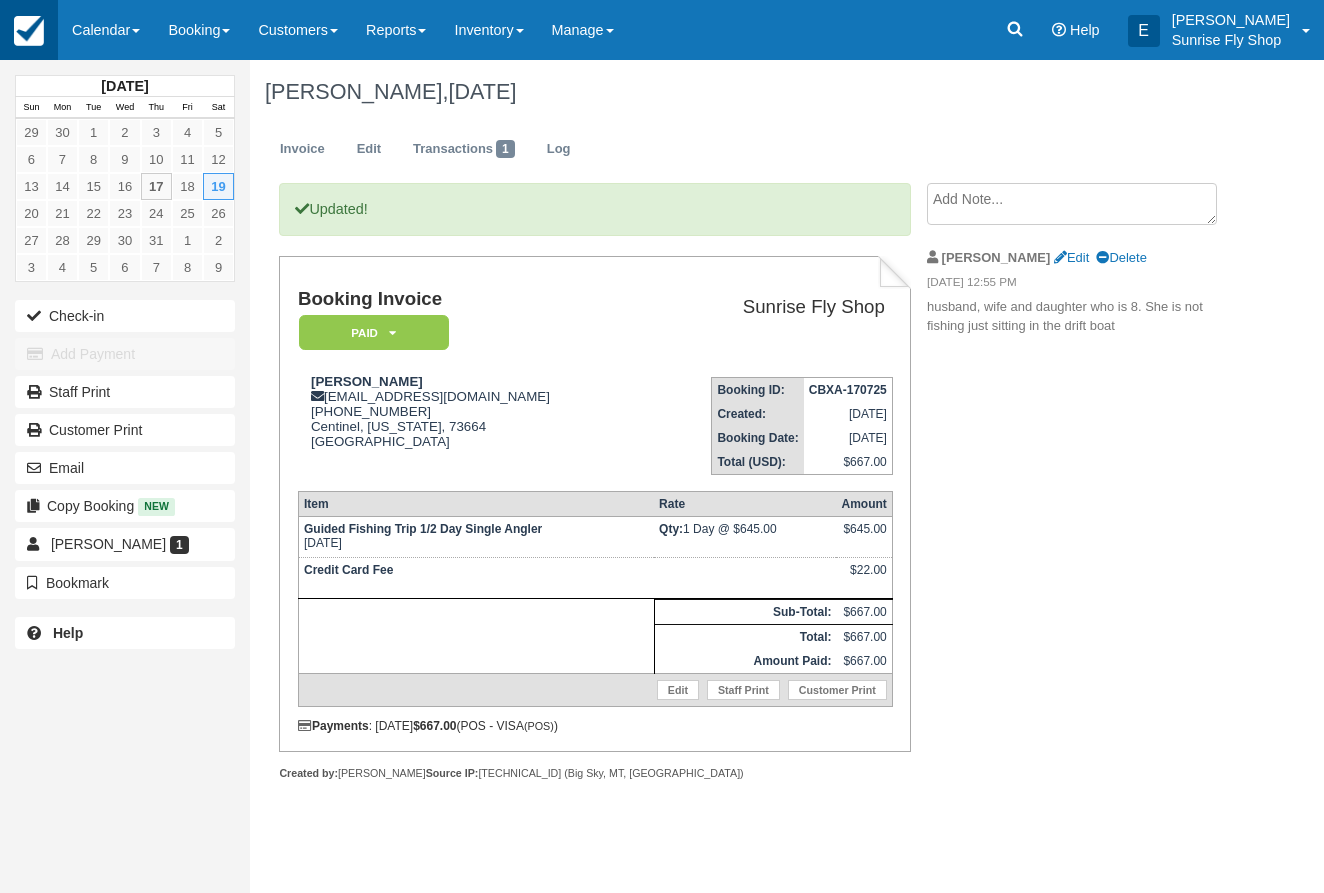 click at bounding box center [29, 31] 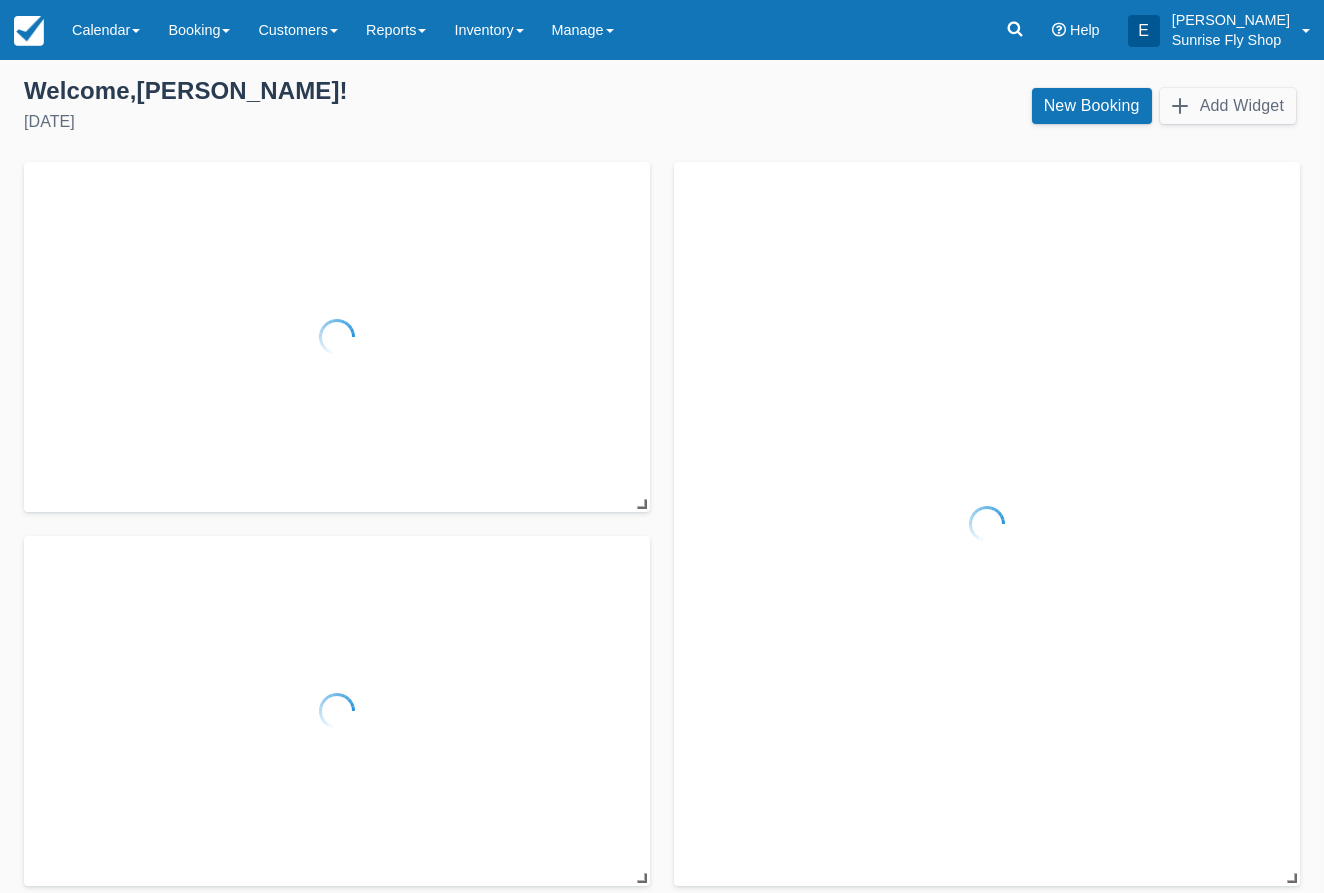 scroll, scrollTop: 0, scrollLeft: 0, axis: both 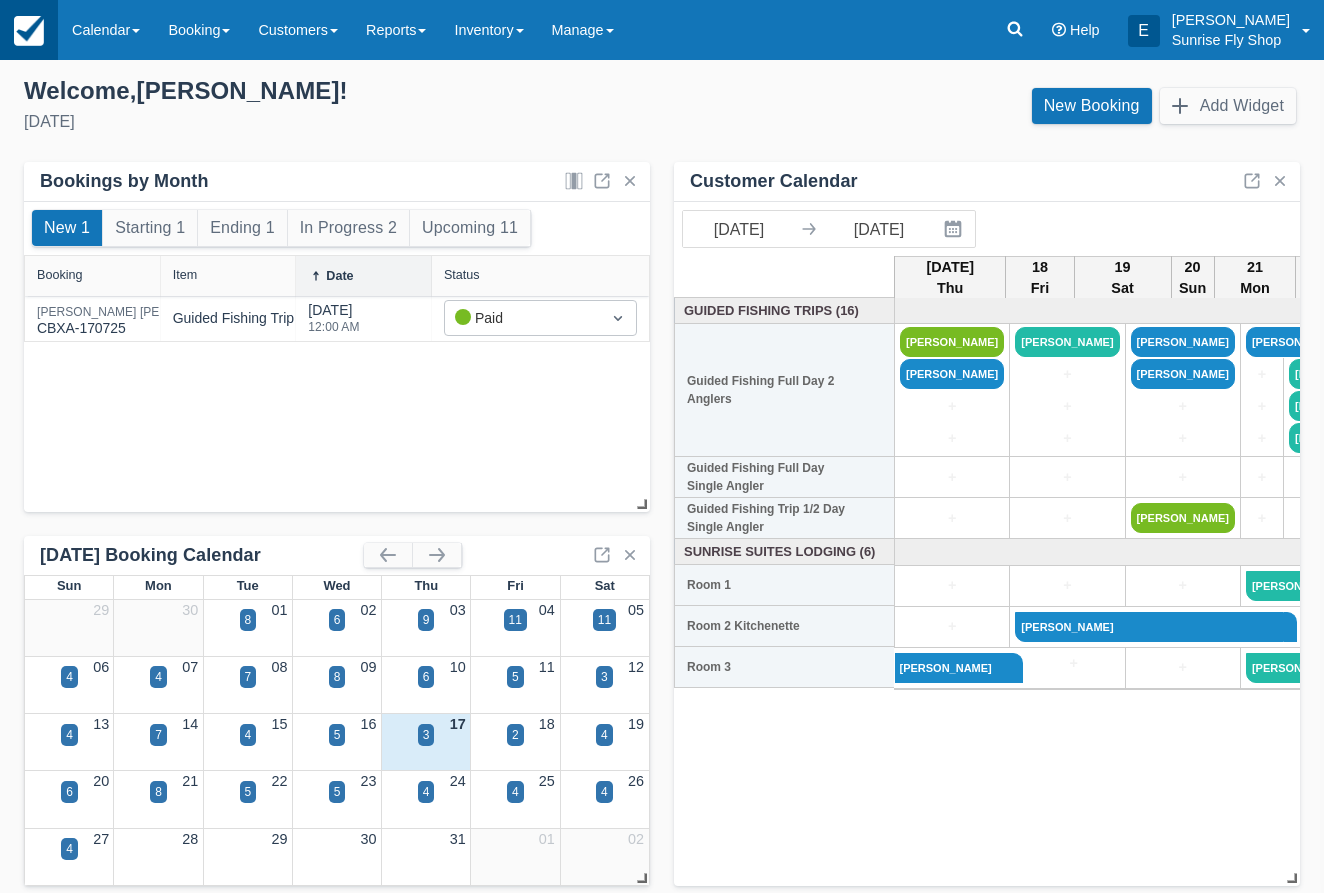 click at bounding box center [29, 31] 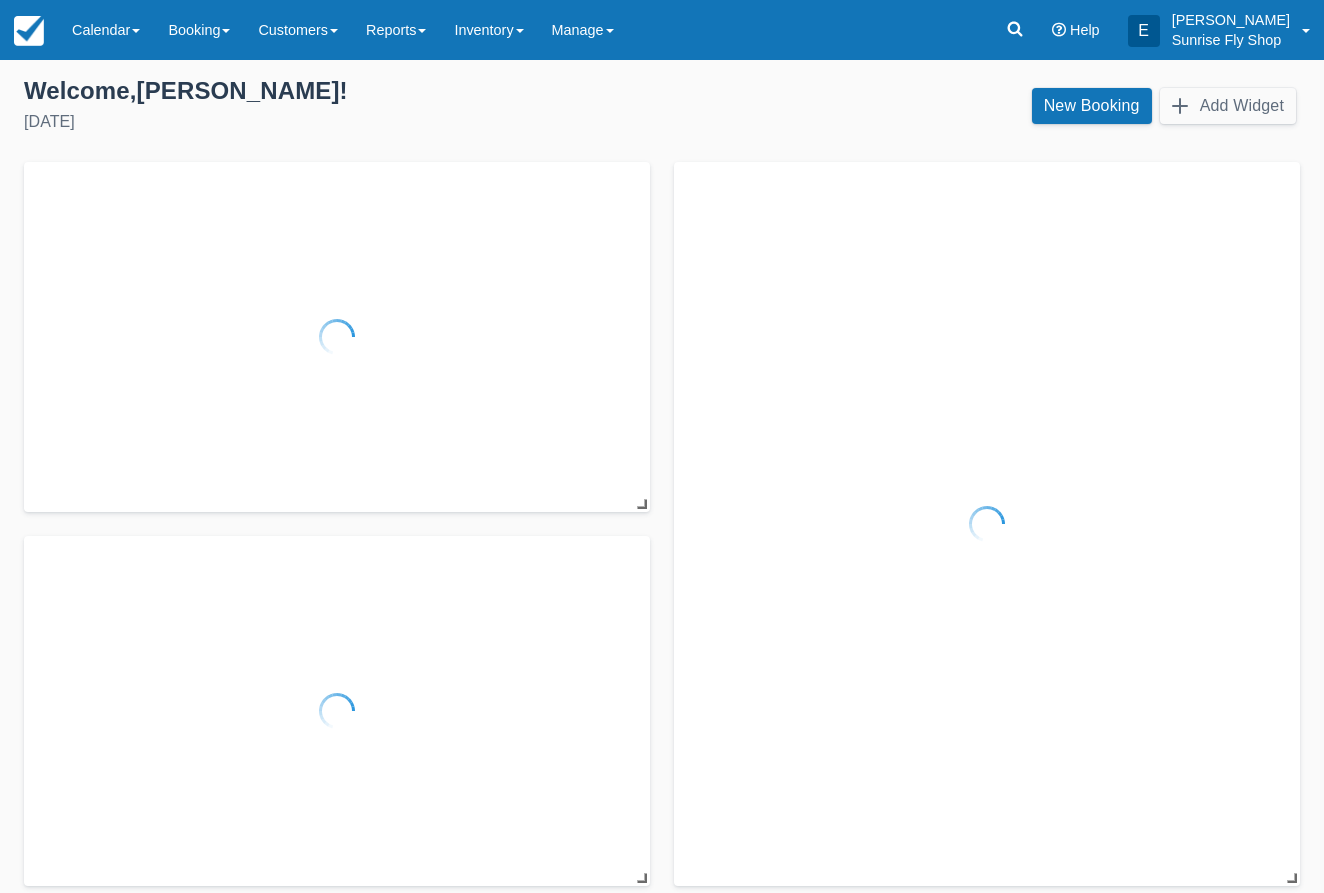 scroll, scrollTop: 0, scrollLeft: 0, axis: both 